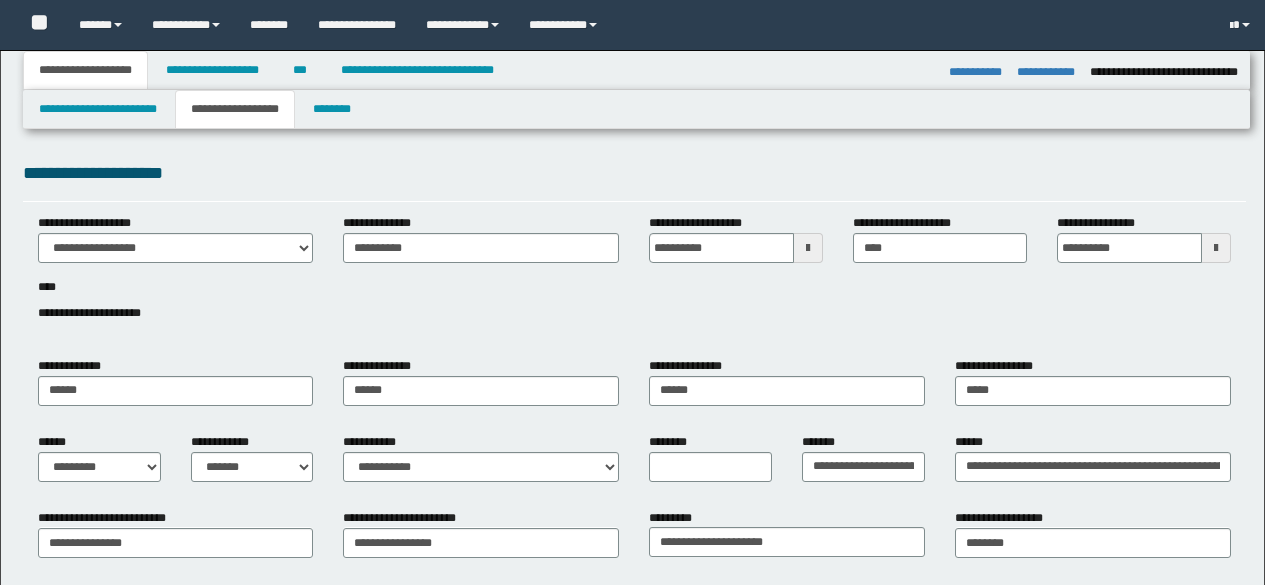 select on "*" 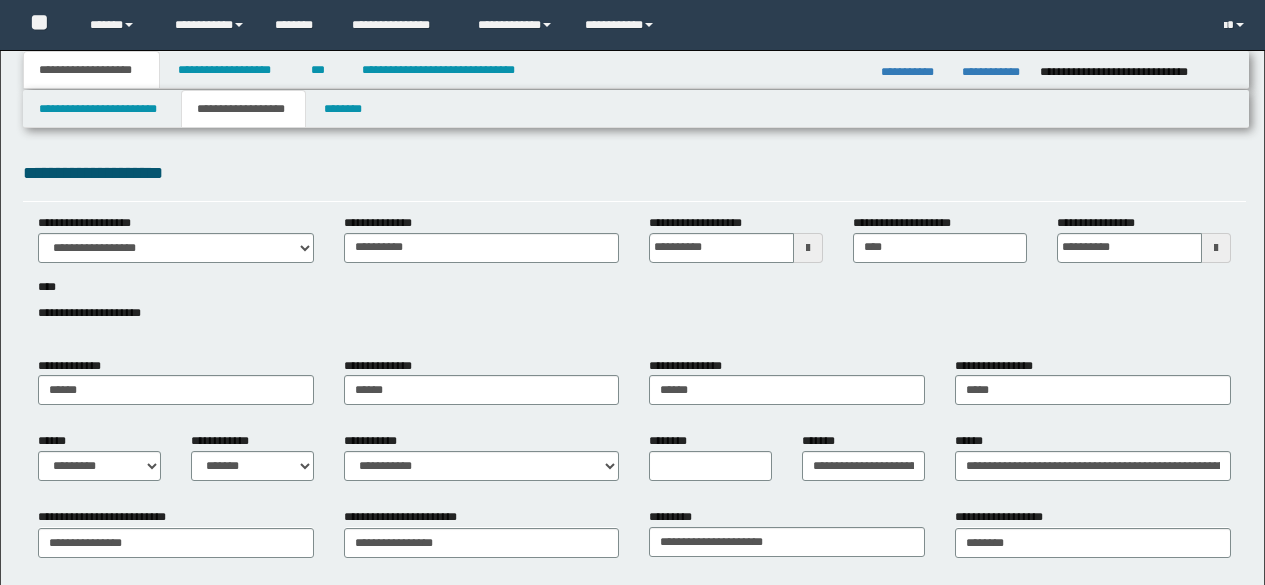 scroll, scrollTop: 0, scrollLeft: 0, axis: both 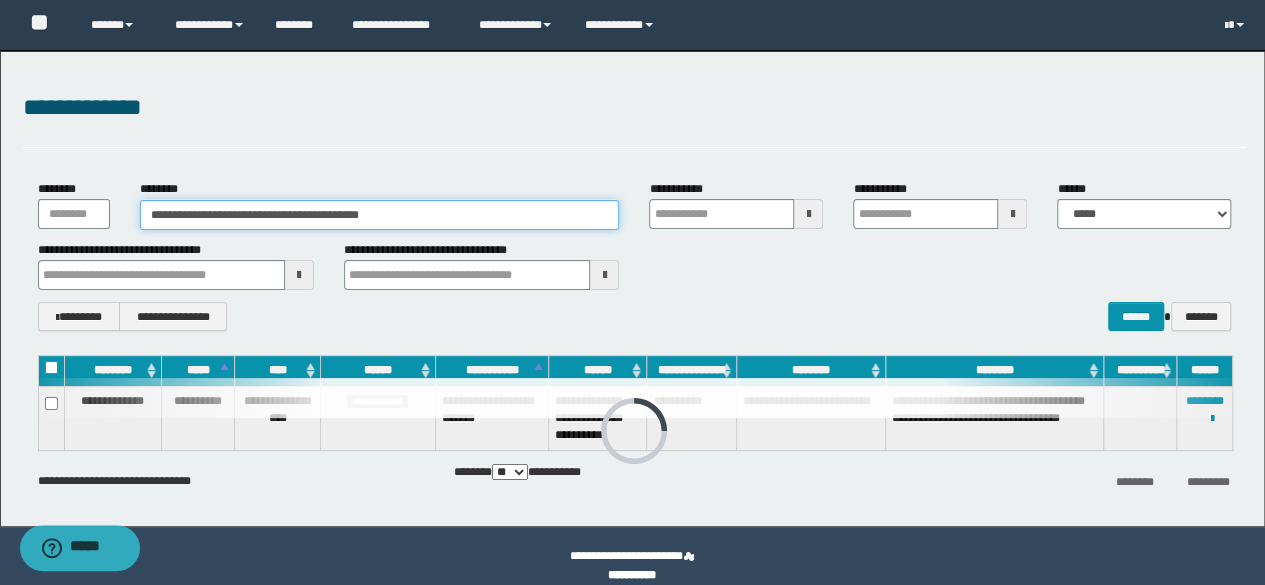 click on "**********" at bounding box center (380, 215) 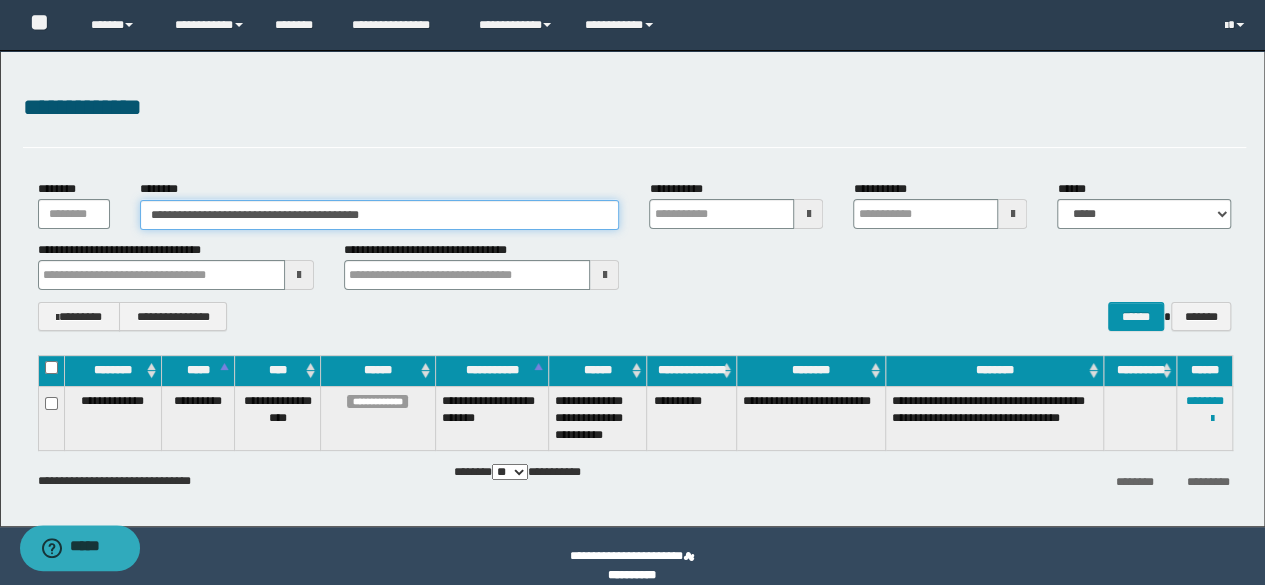 click on "**********" at bounding box center [380, 215] 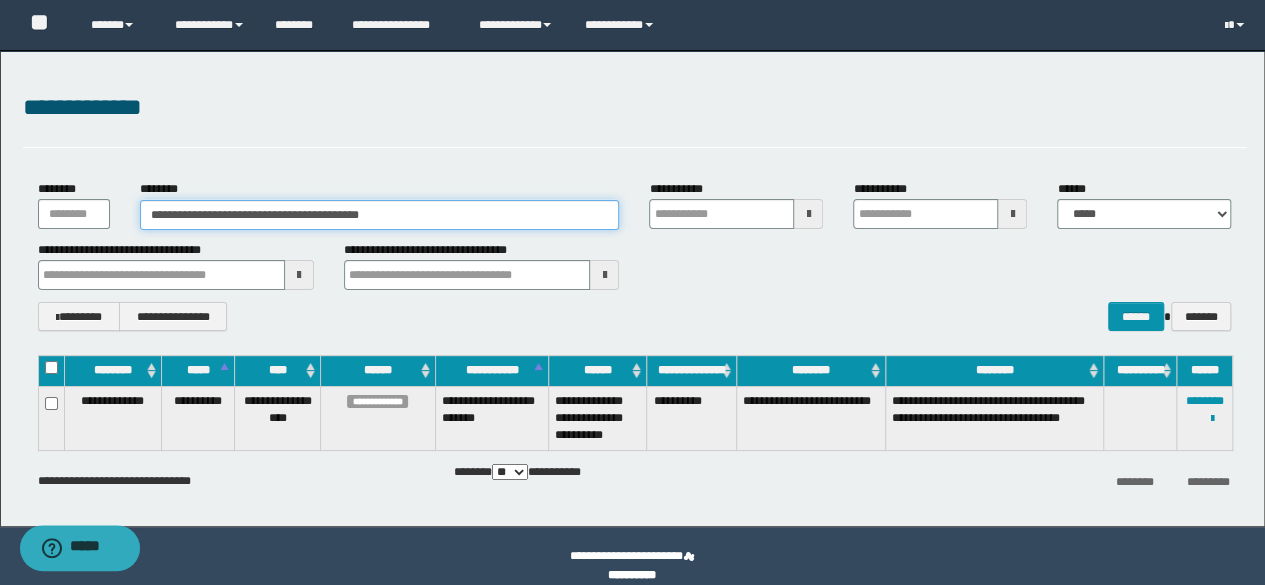 paste 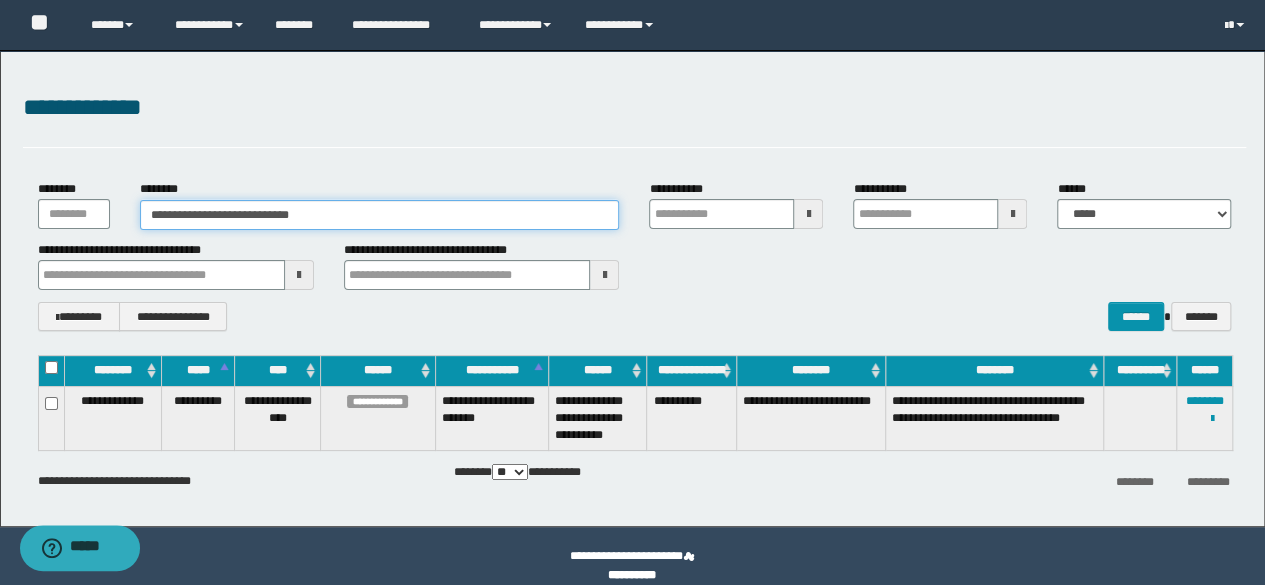 type on "**********" 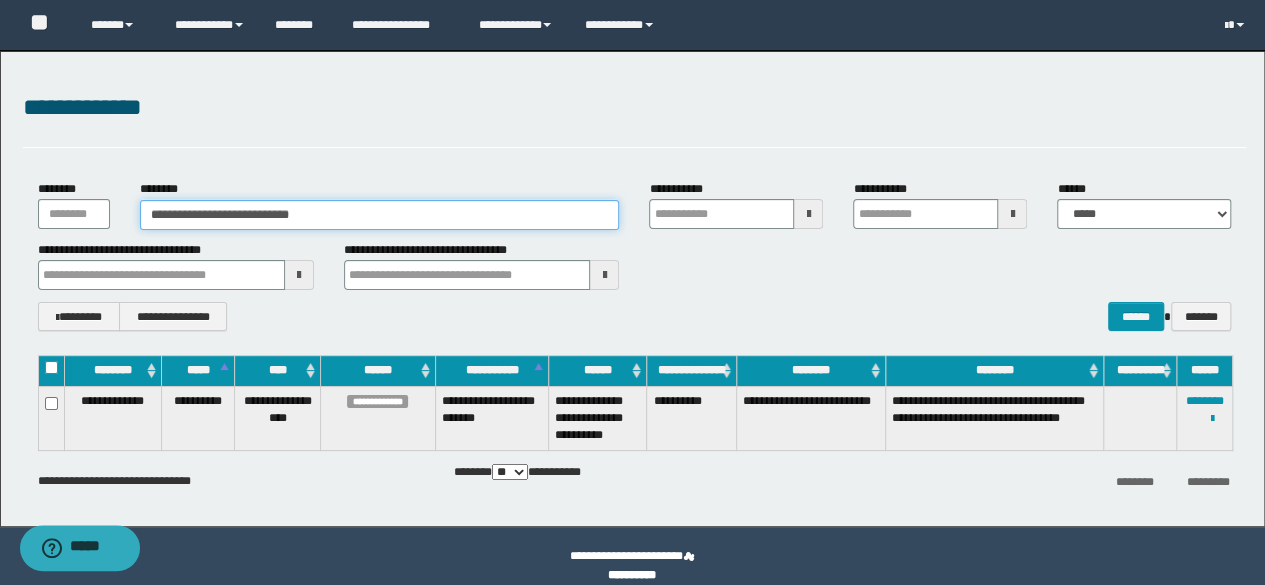 type on "**********" 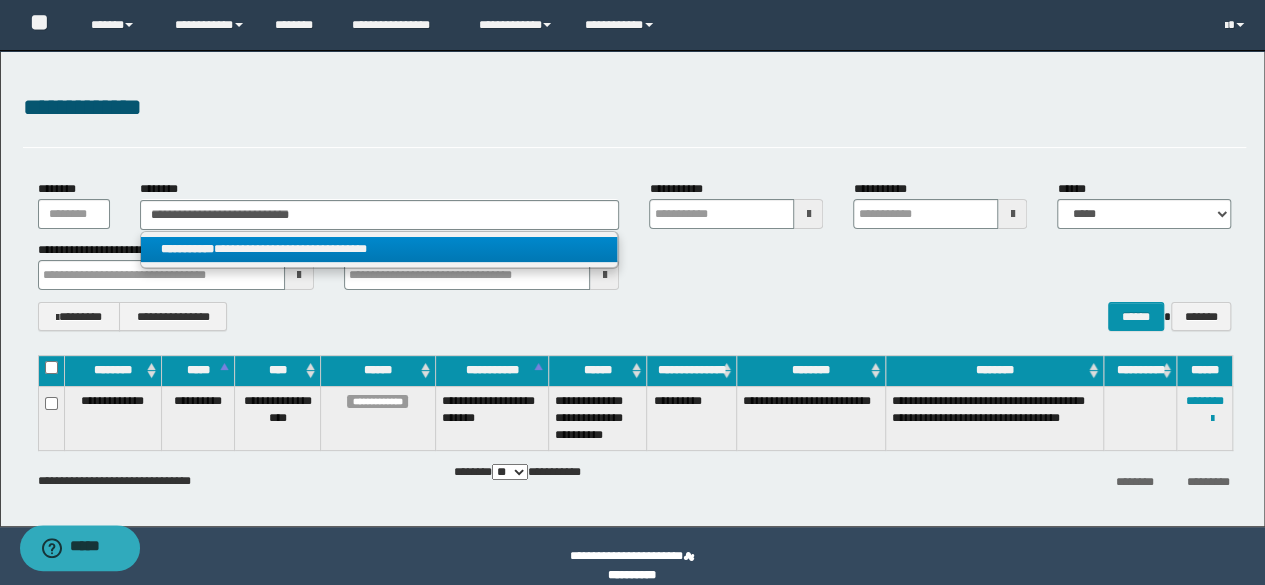 click on "**********" at bounding box center (379, 249) 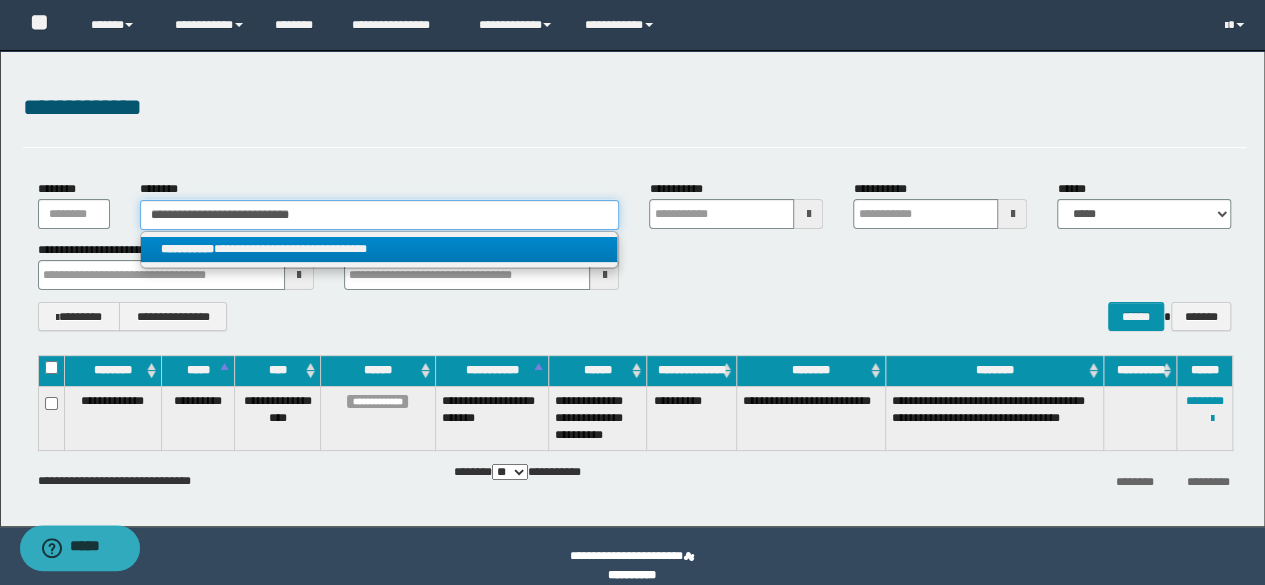 type 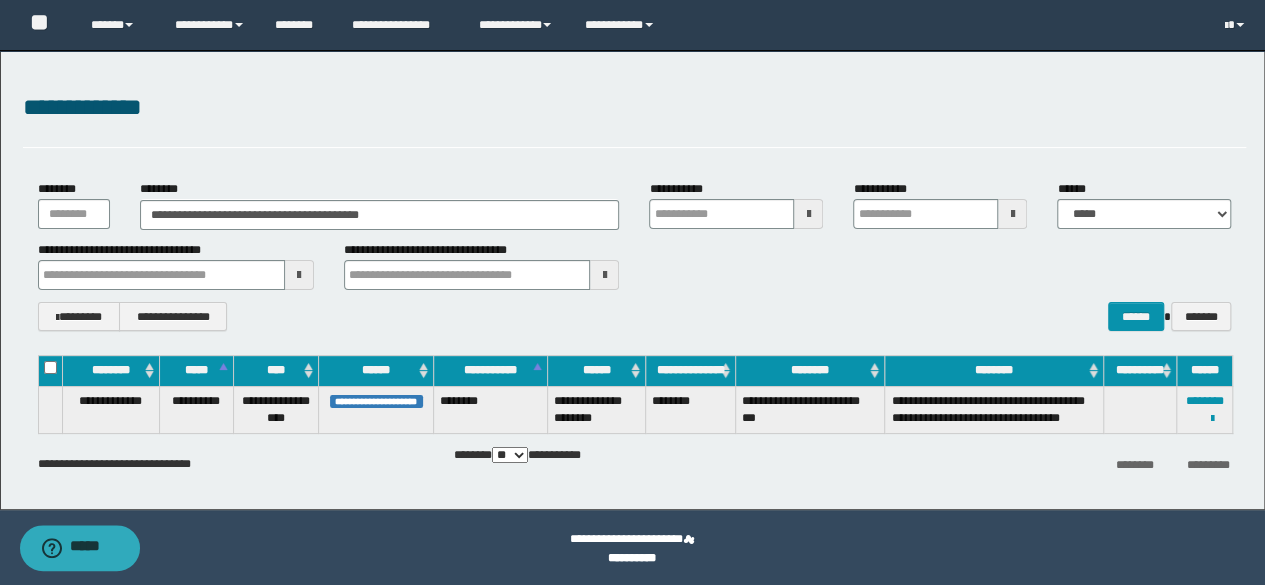 click on "**********" at bounding box center (635, 316) 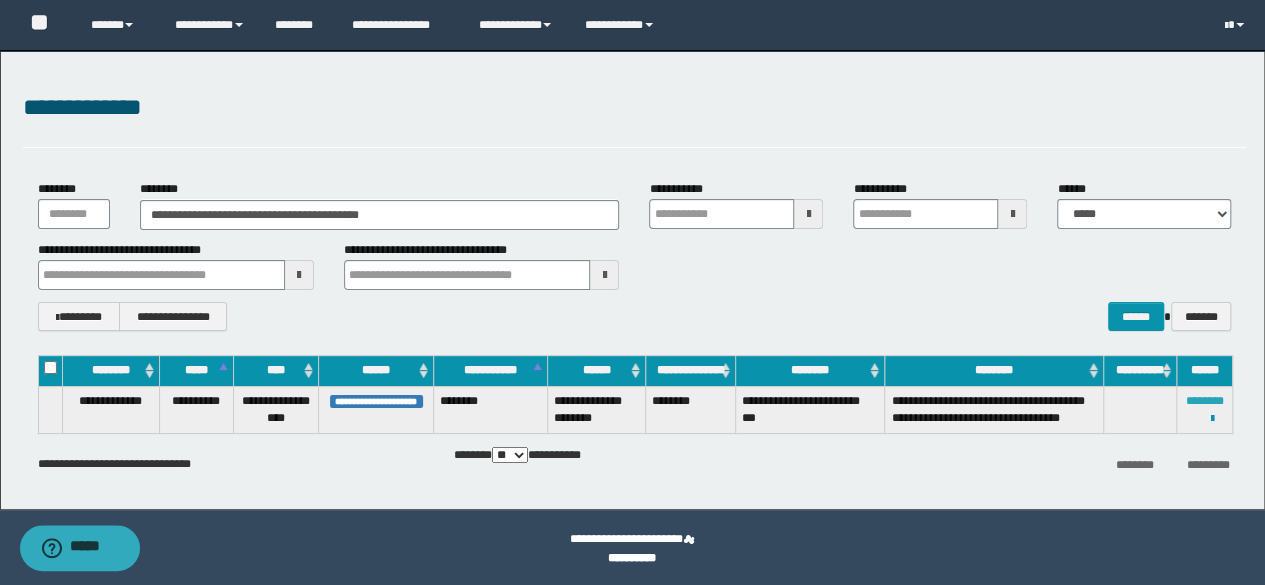 click on "********" at bounding box center (1205, 401) 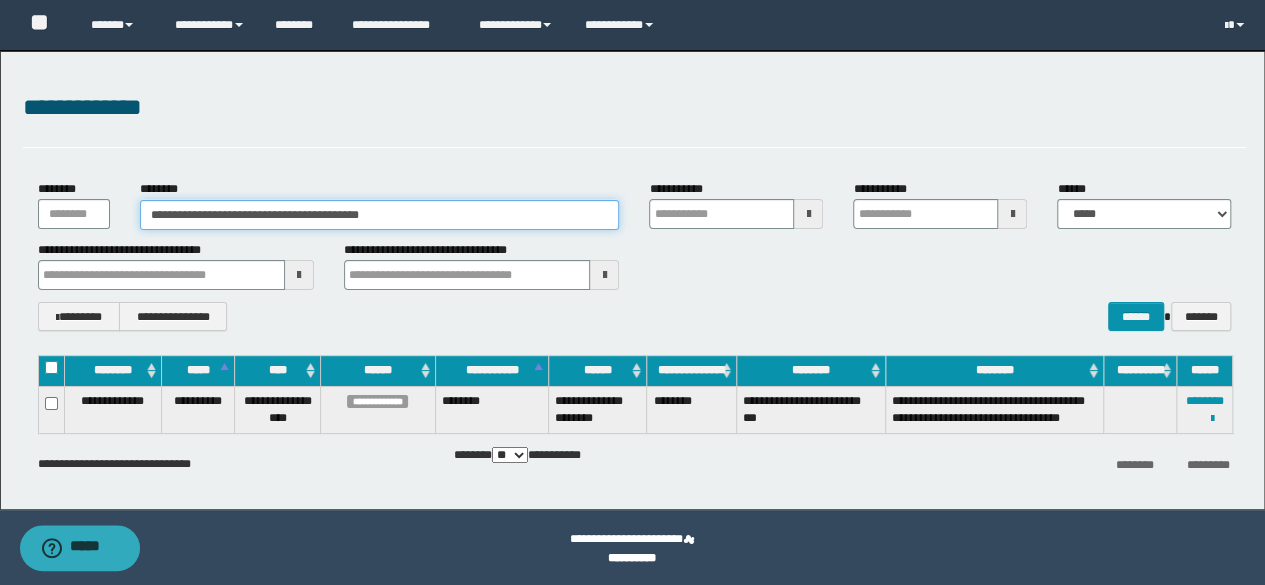 click on "**********" at bounding box center [380, 215] 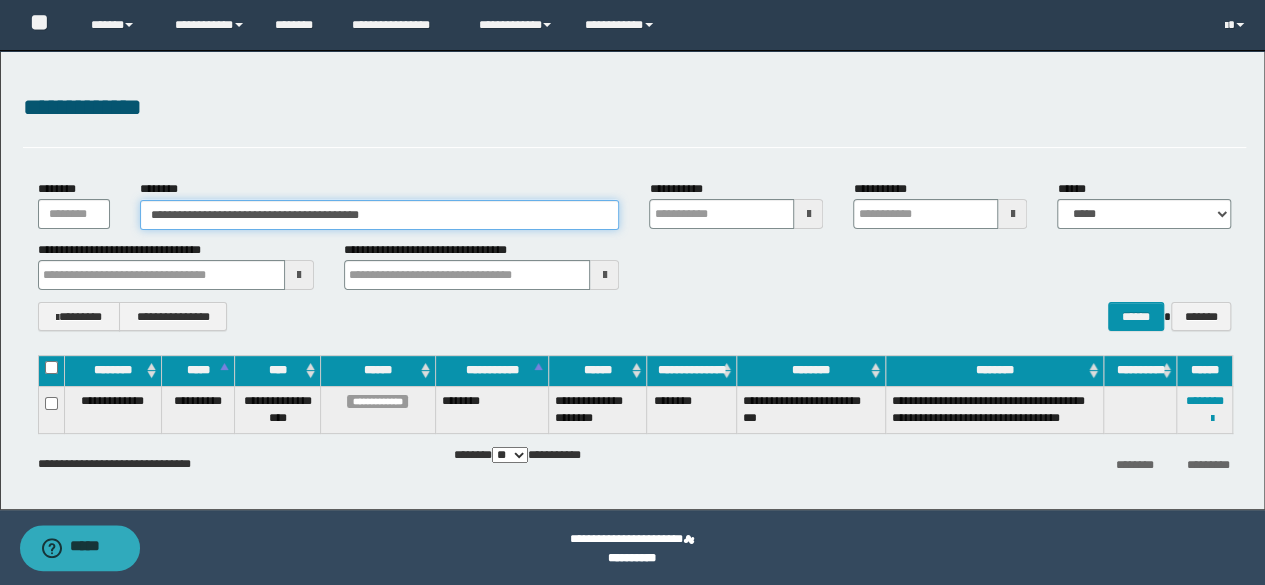 click on "**********" at bounding box center [380, 215] 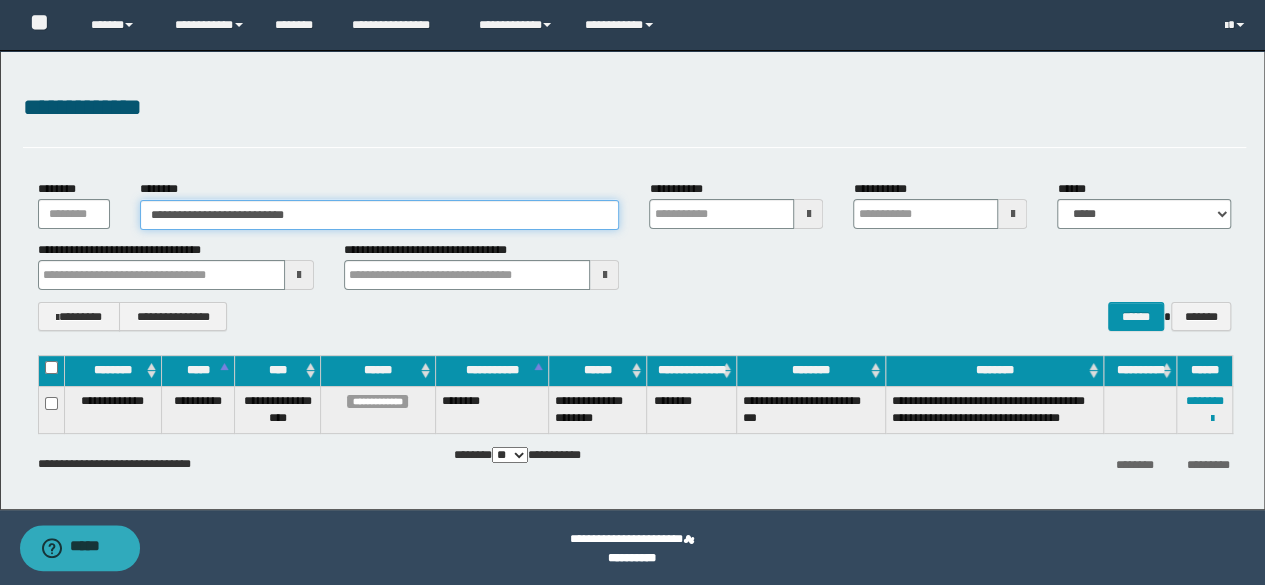 type on "**********" 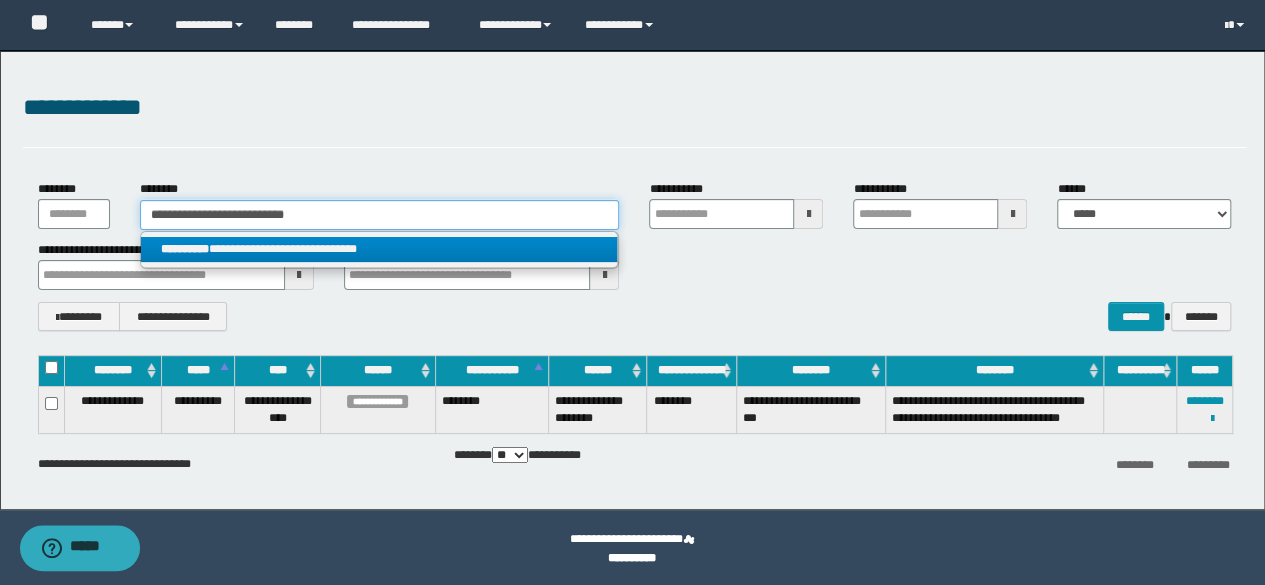 type on "**********" 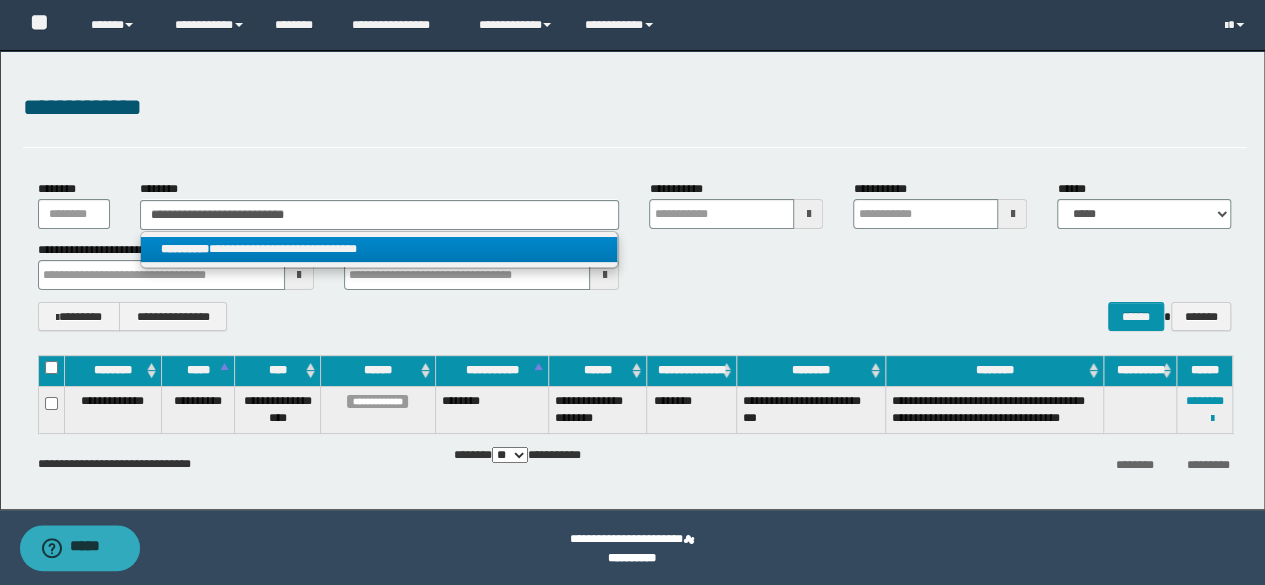 click on "**********" at bounding box center [379, 249] 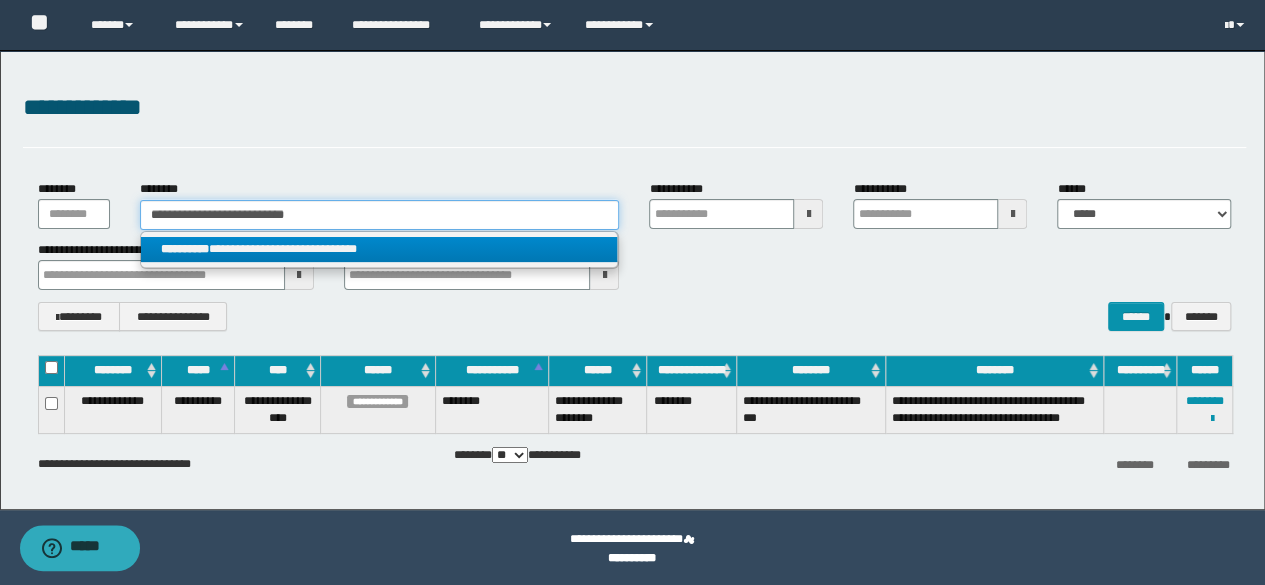 type 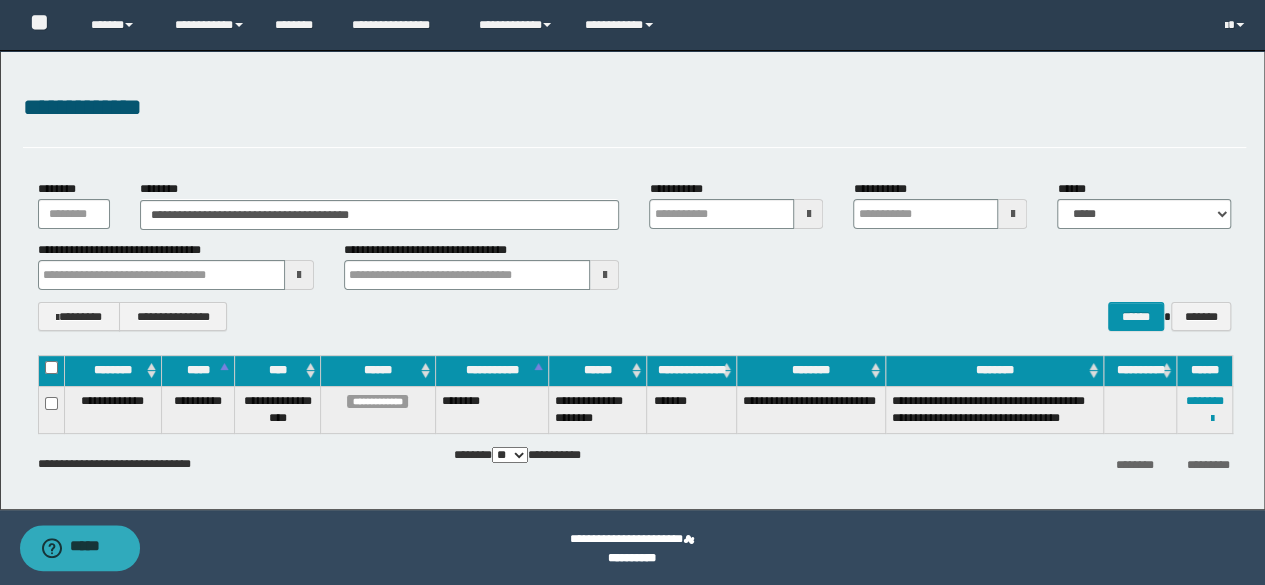 drag, startPoint x: 880, startPoint y: 297, endPoint x: 1073, endPoint y: 348, distance: 199.62465 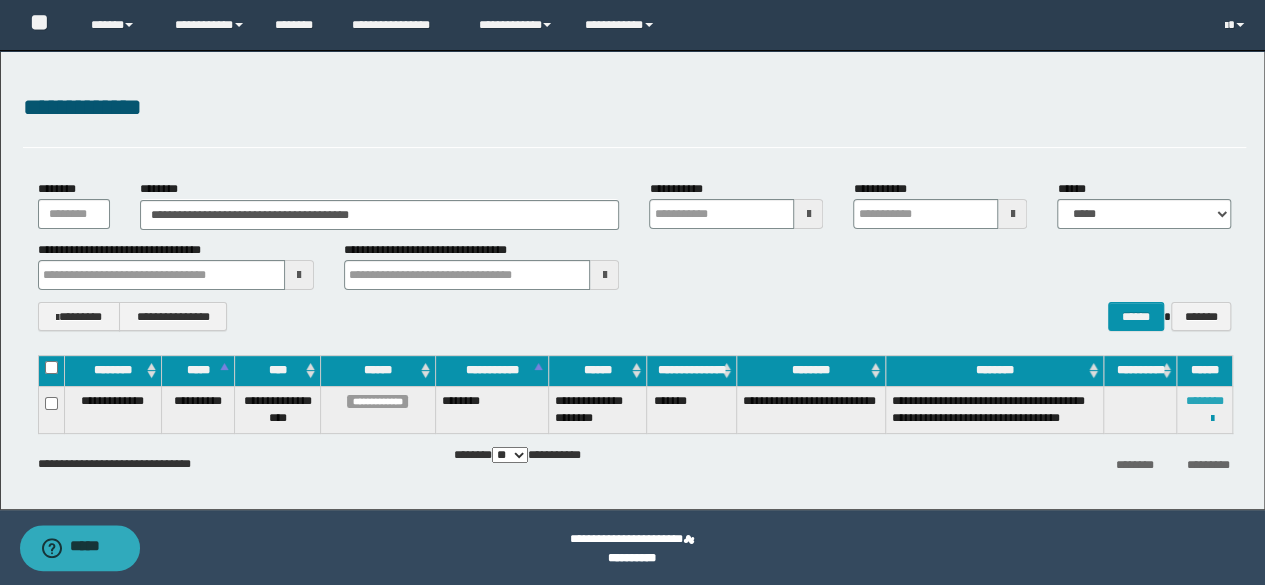 click on "********" at bounding box center [1205, 401] 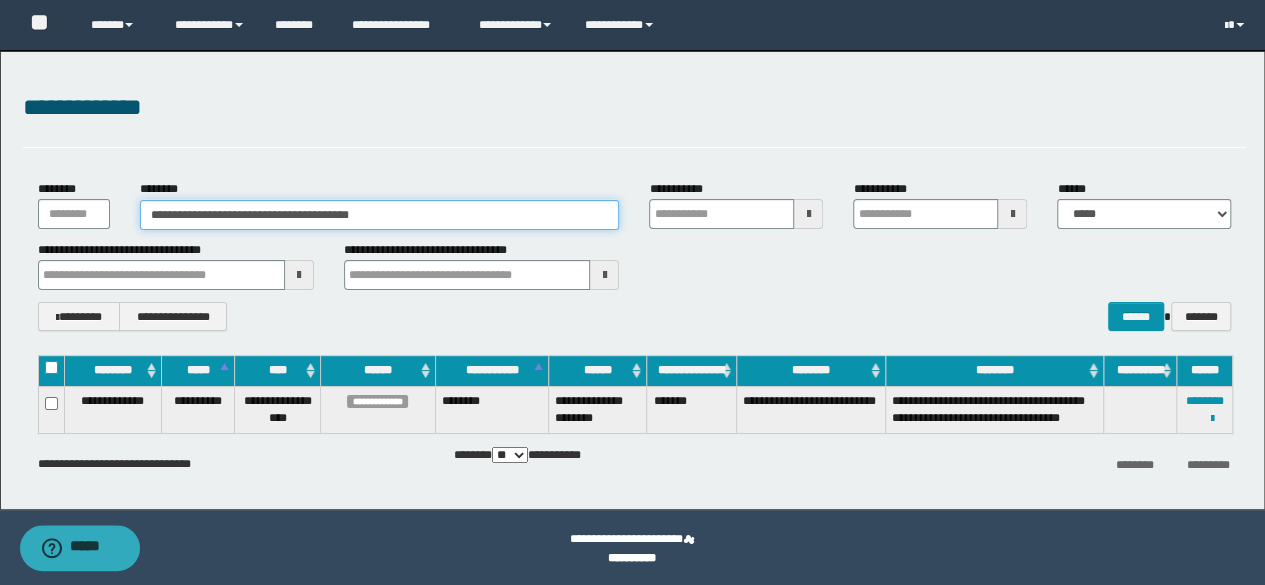 click on "**********" at bounding box center (380, 215) 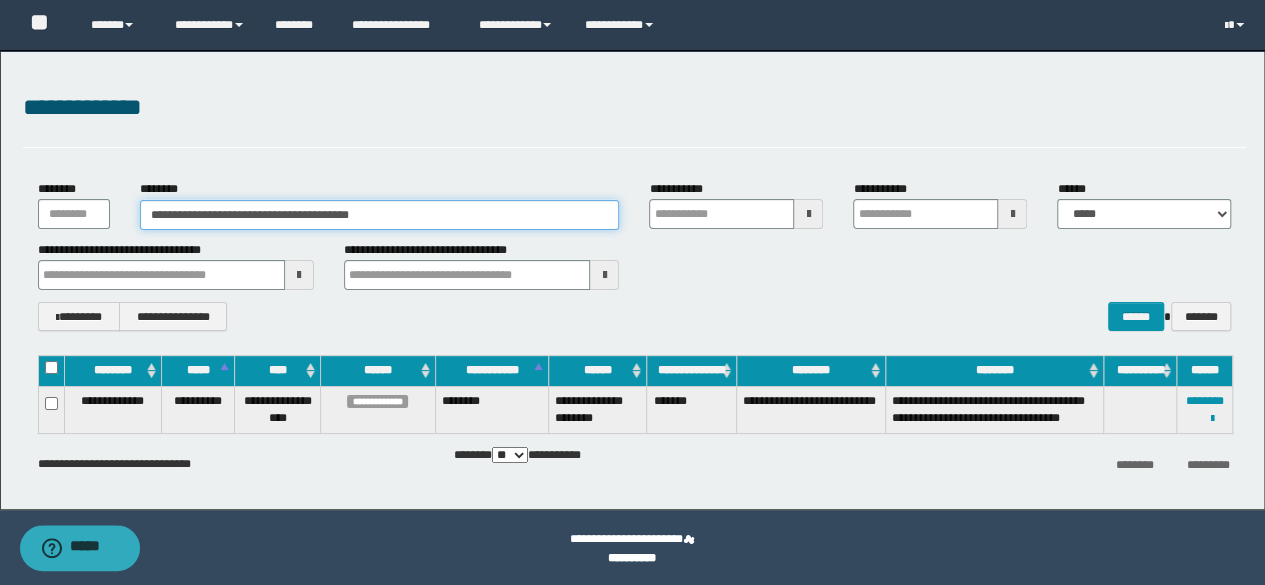click on "**********" at bounding box center (380, 215) 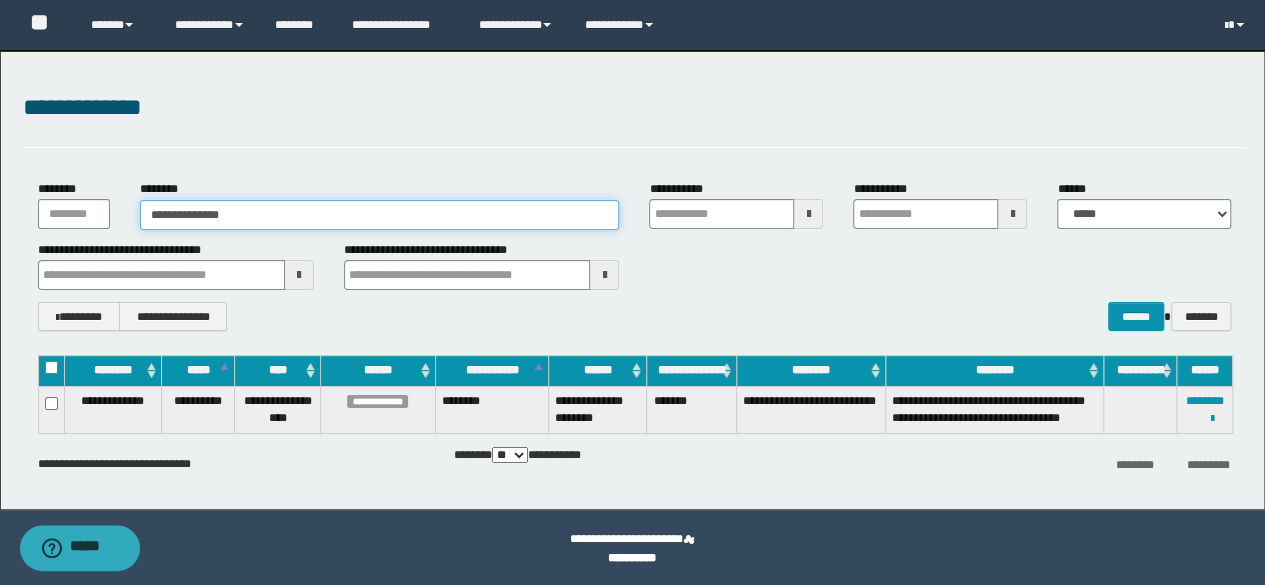 type on "**********" 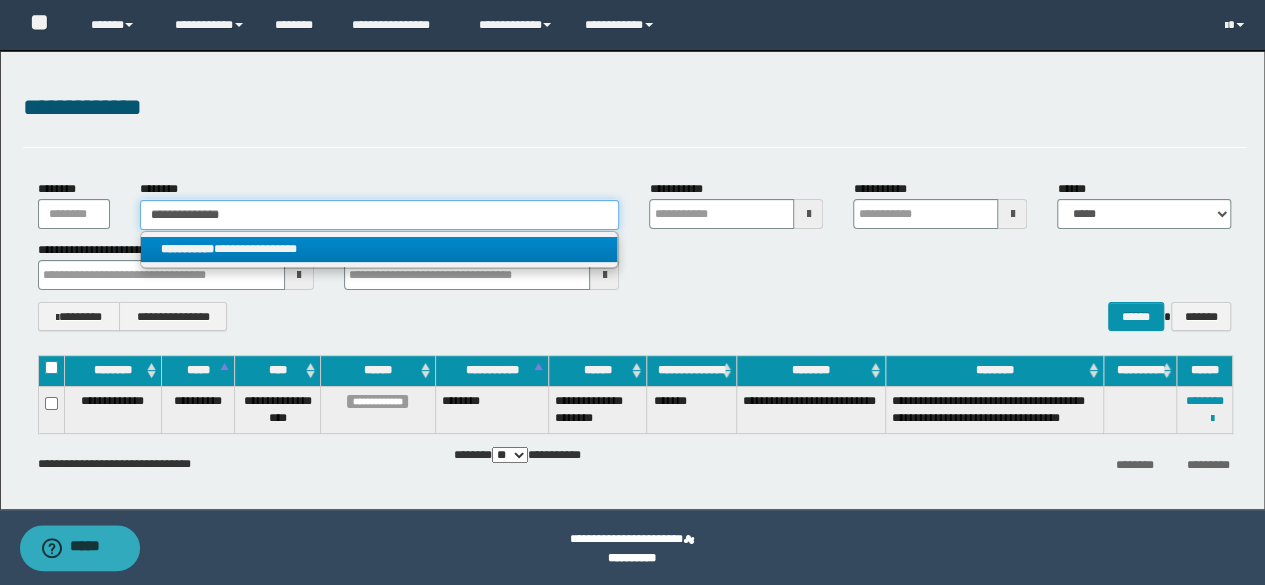 type on "**********" 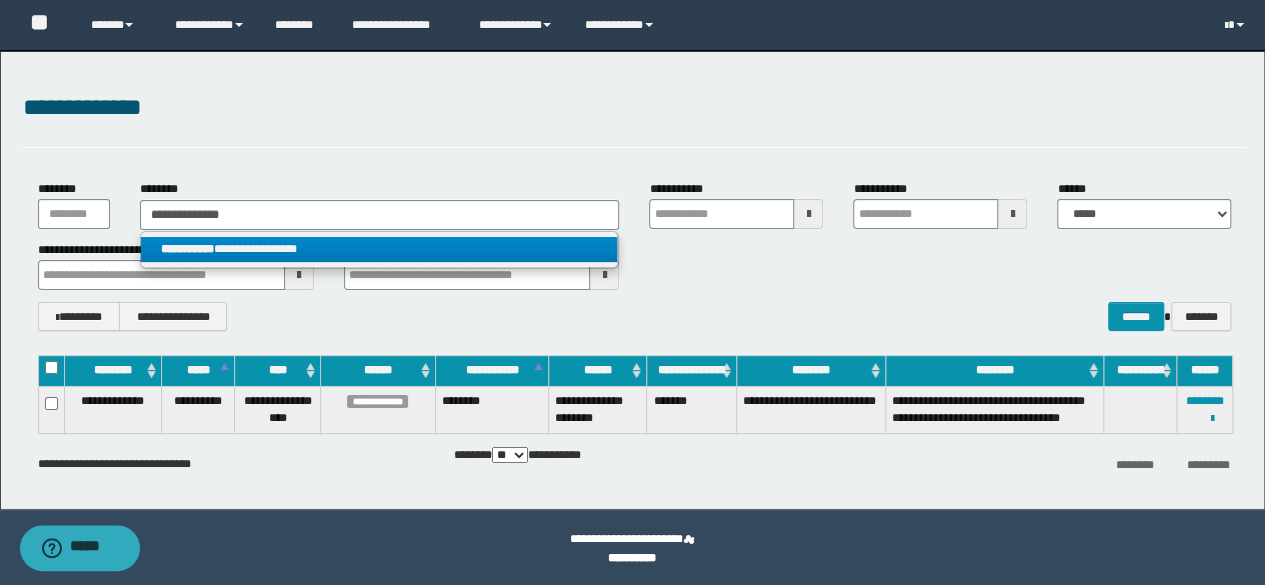 click on "**********" at bounding box center (379, 249) 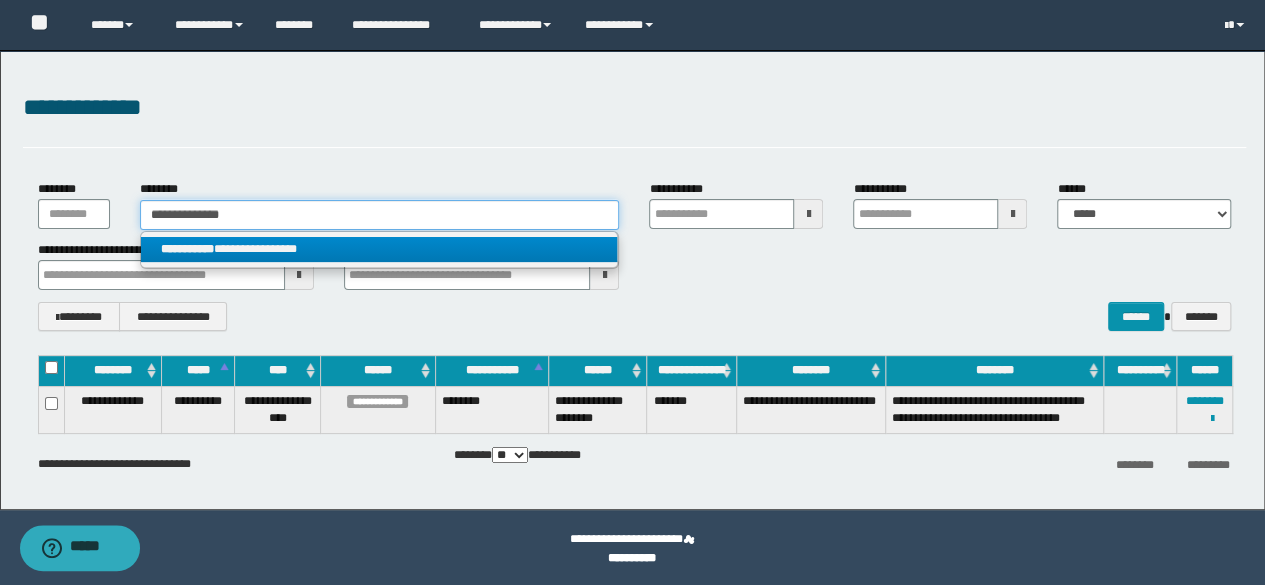 type 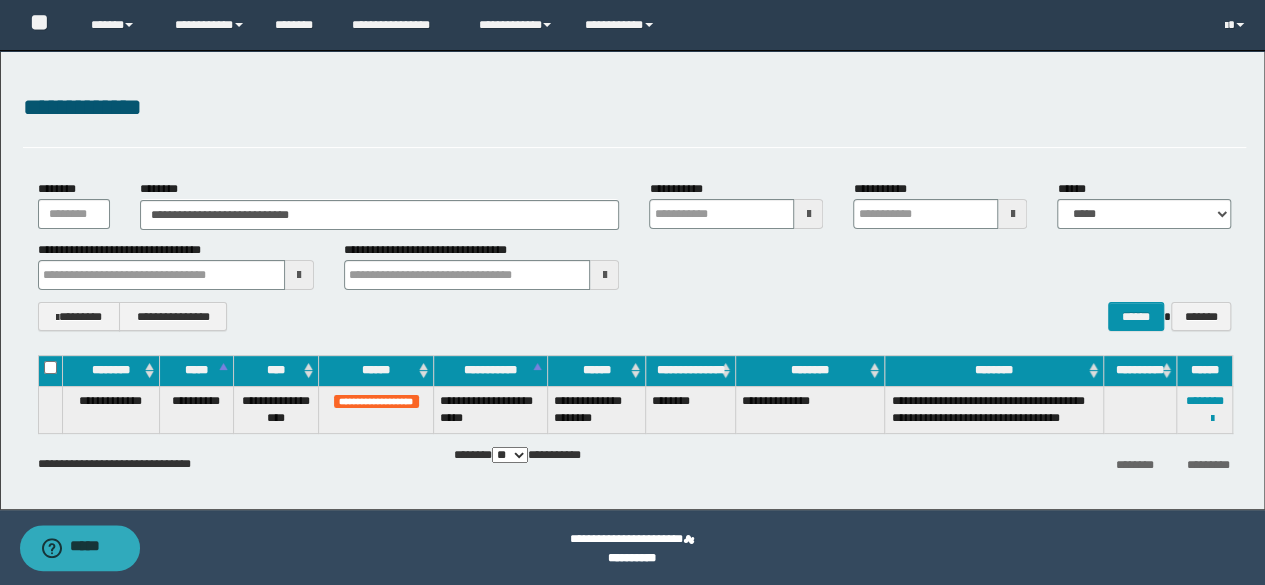 click on "**********" at bounding box center [635, 255] 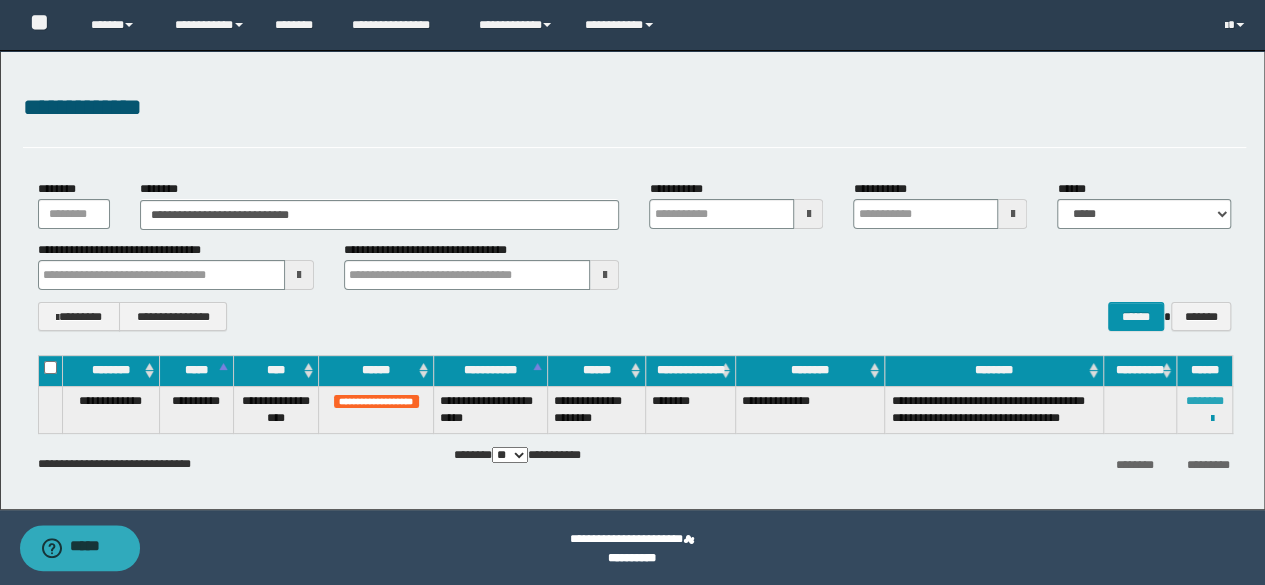 click on "********" at bounding box center [1205, 401] 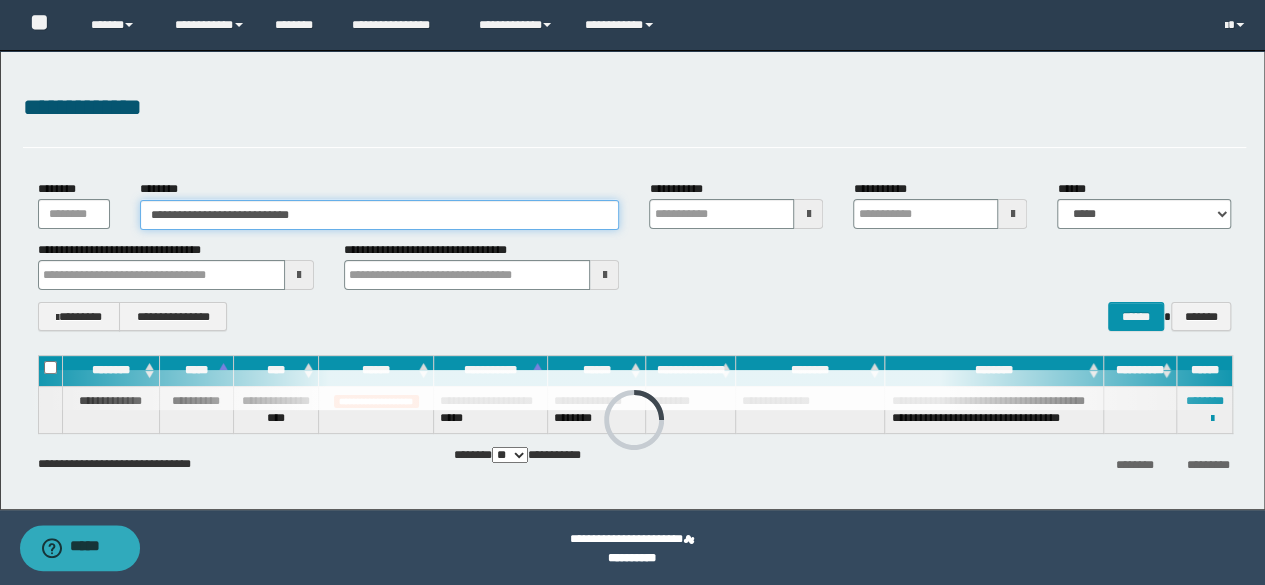 click on "**********" at bounding box center (380, 215) 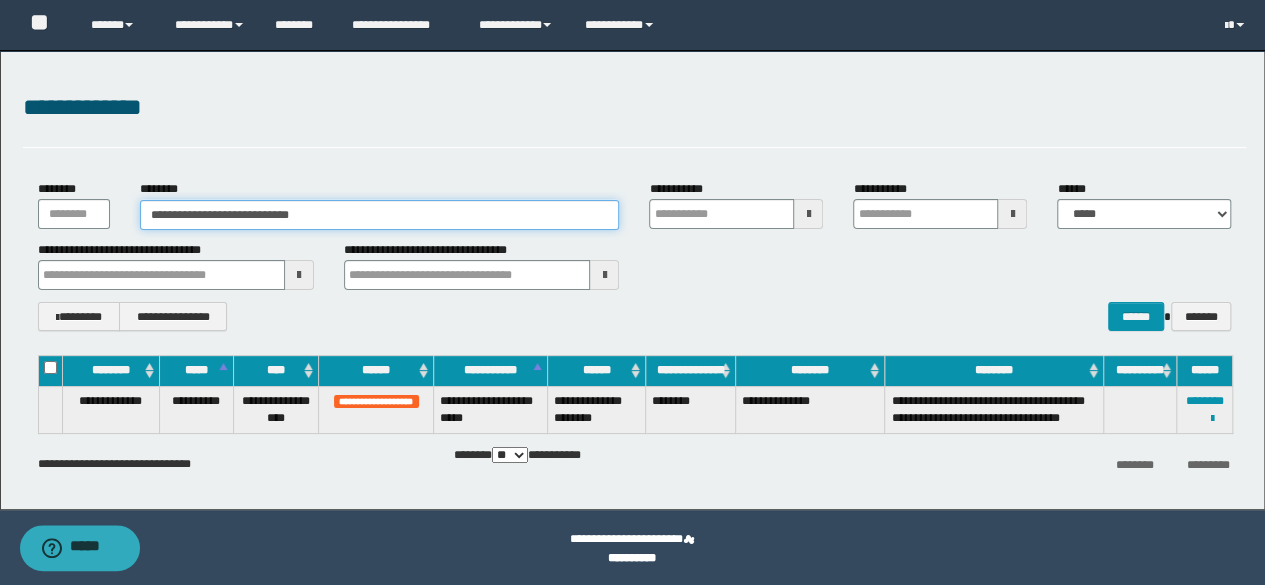 type on "**********" 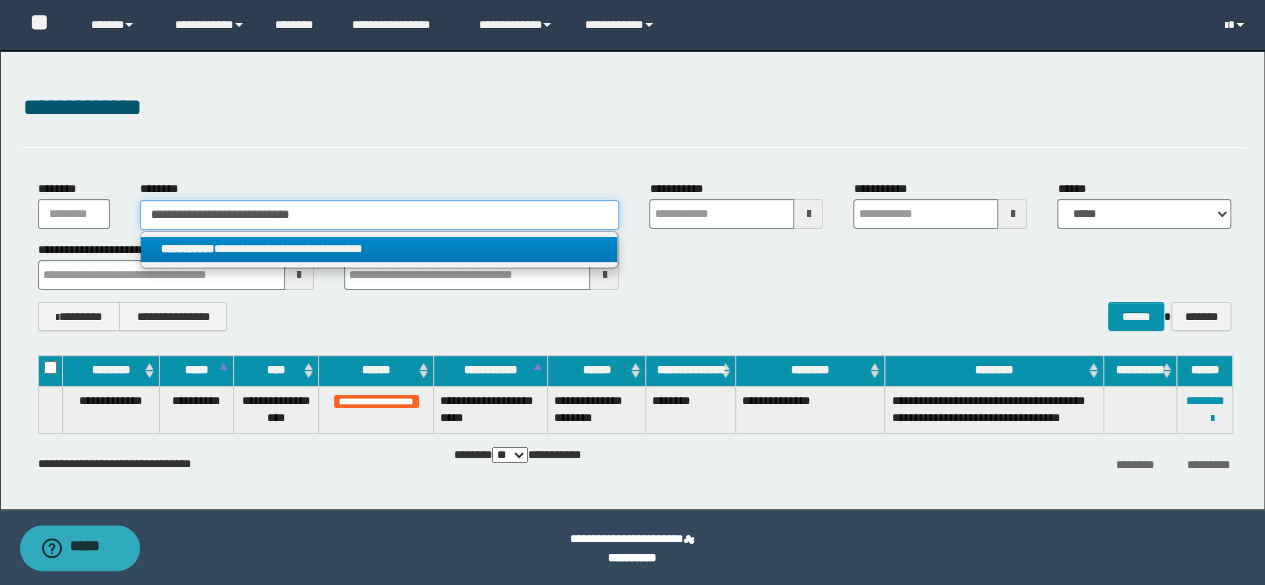 type on "**********" 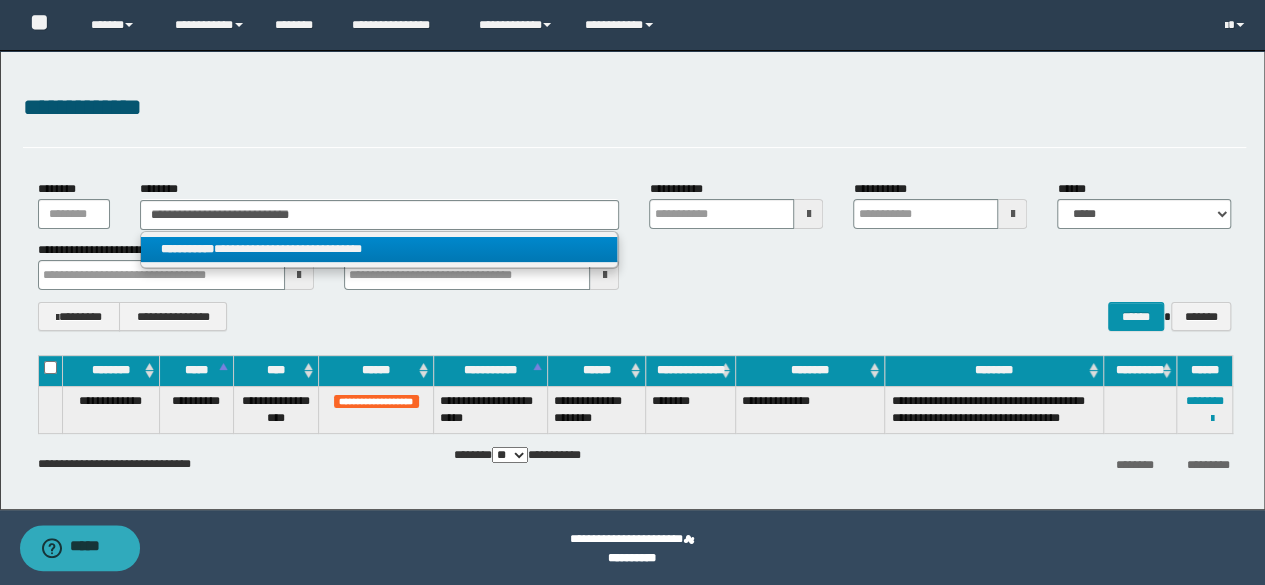 click on "**********" at bounding box center (379, 249) 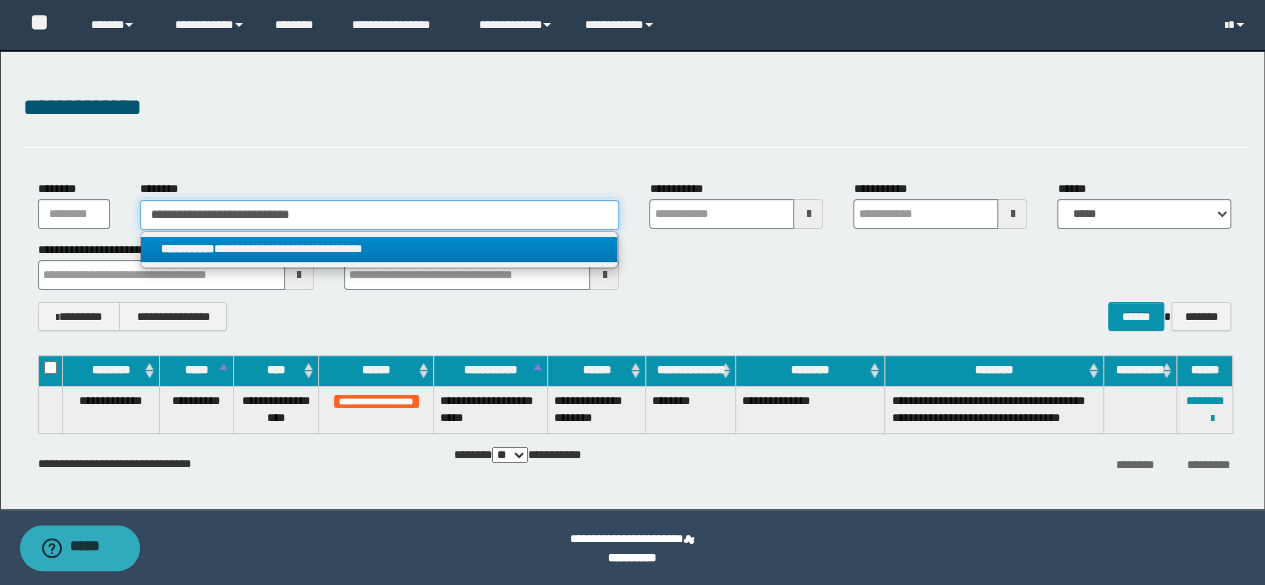 type 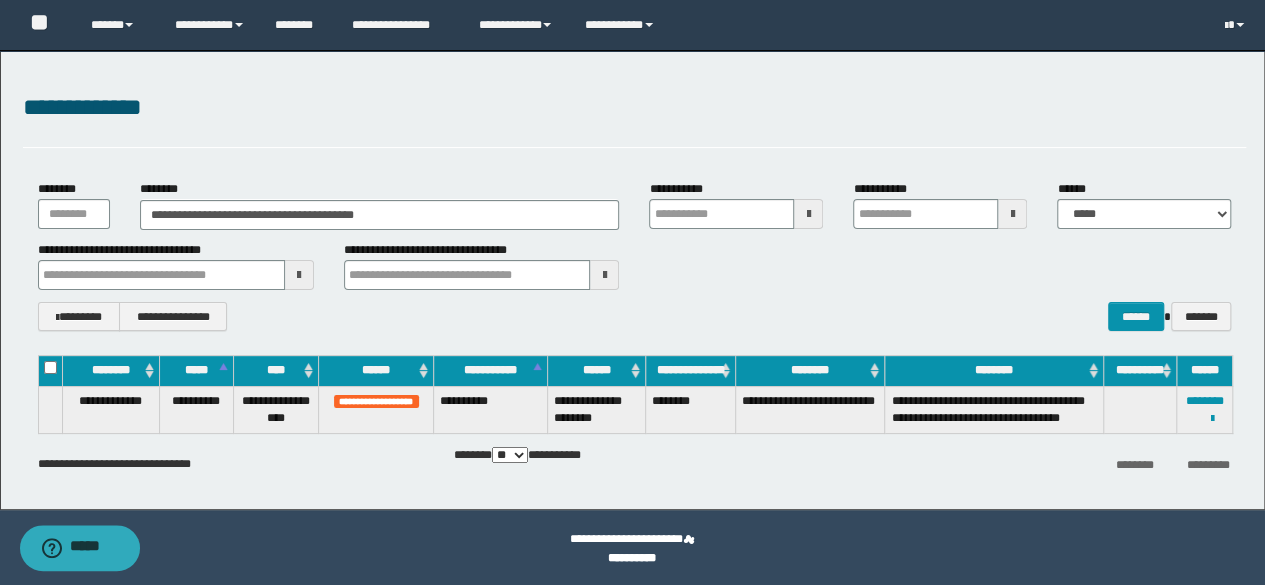 click on "**********" at bounding box center [635, 265] 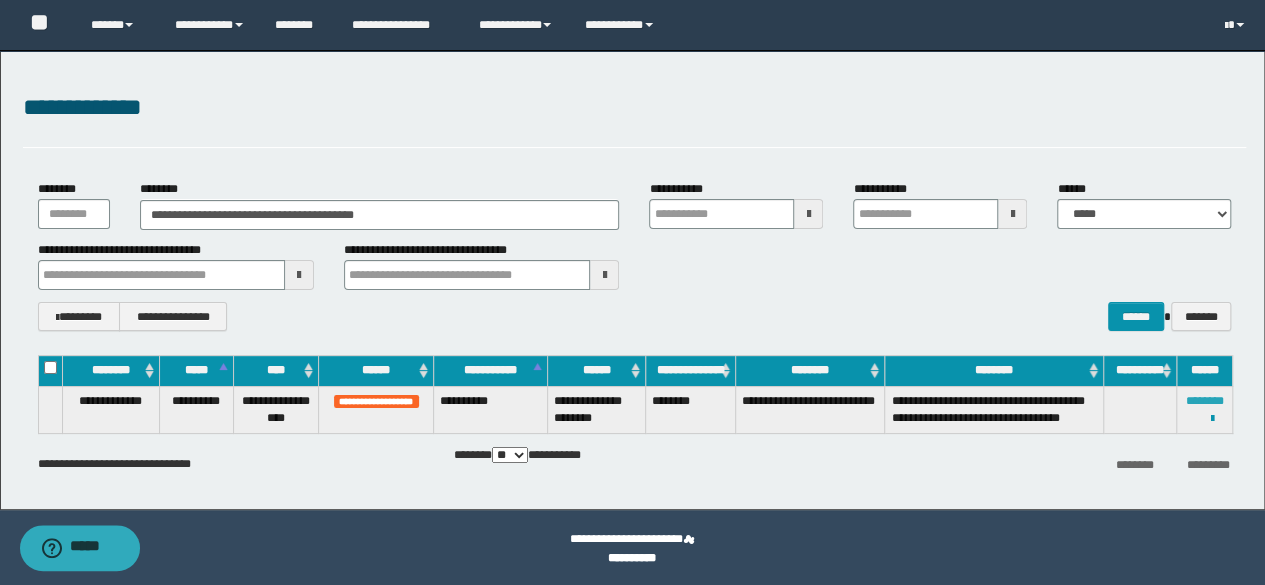 click on "********" at bounding box center [1205, 401] 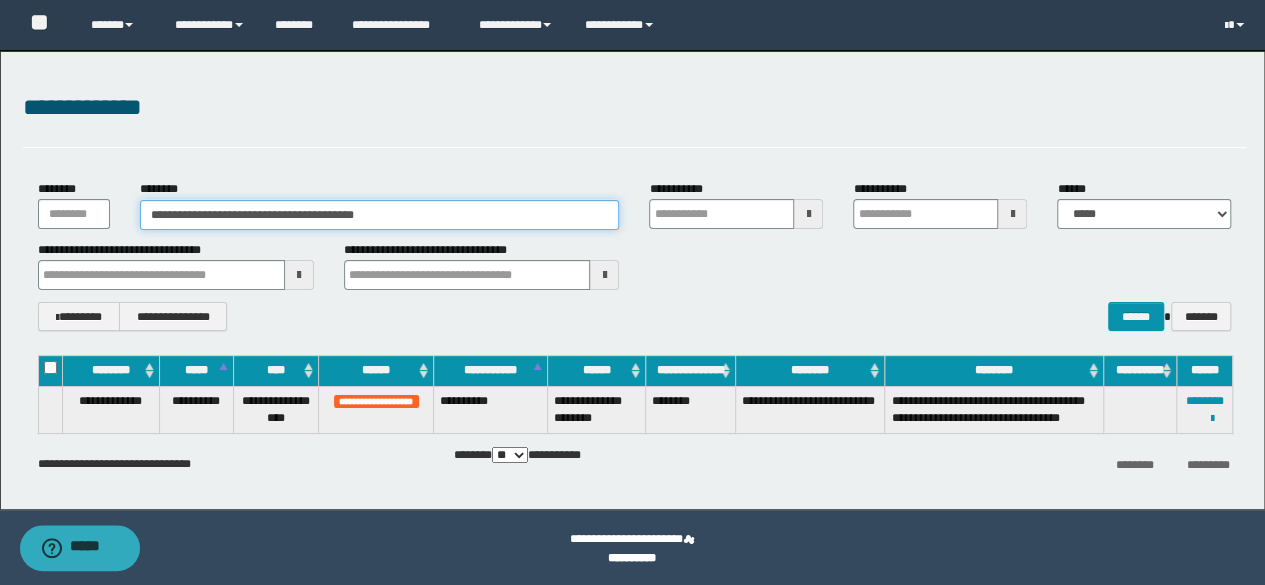 click on "**********" at bounding box center (380, 215) 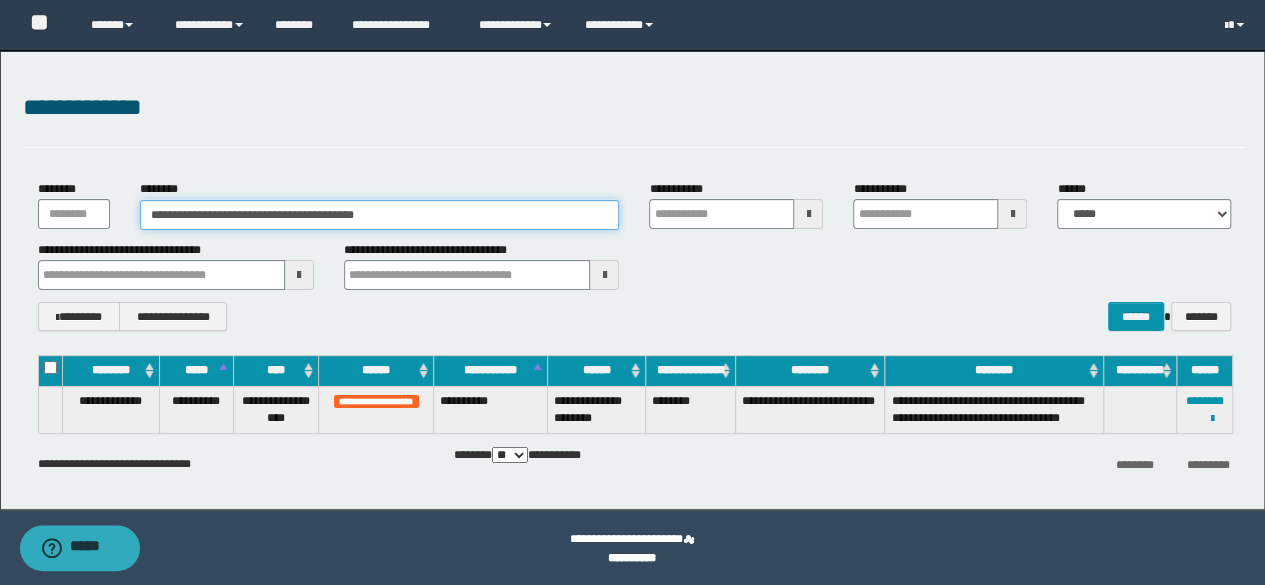 click on "**********" at bounding box center [380, 215] 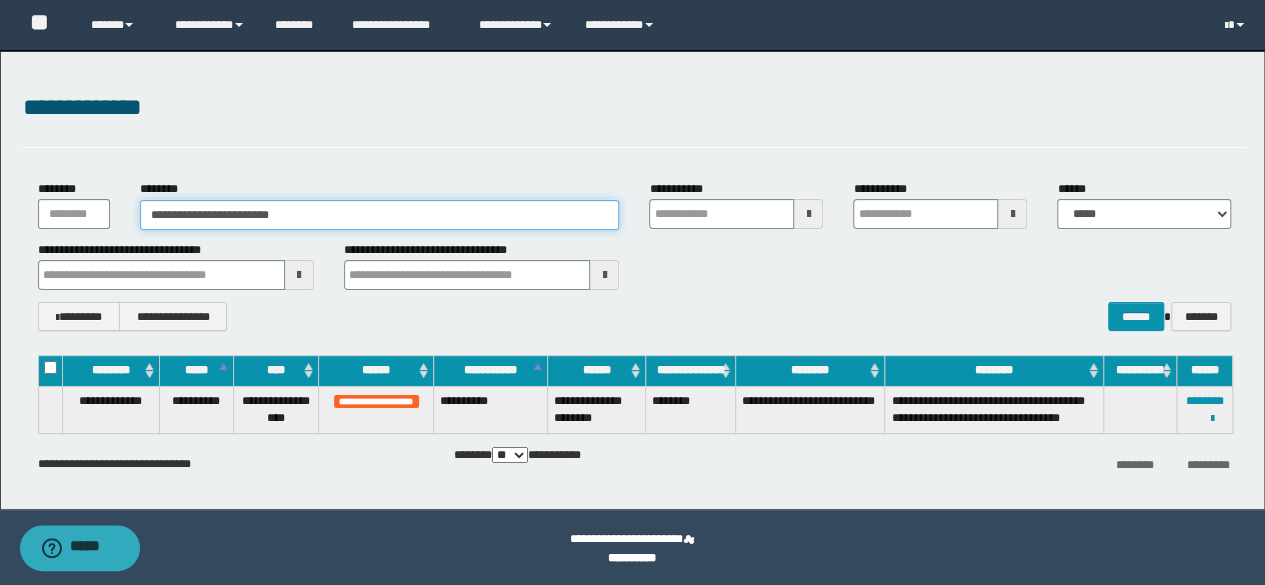 type on "**********" 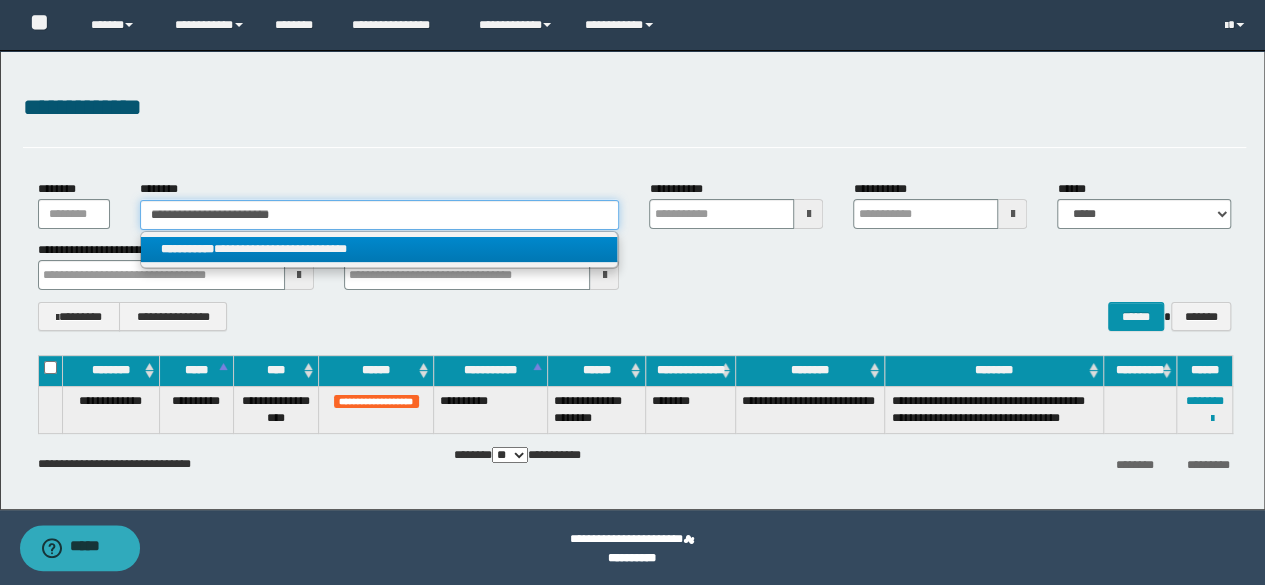 type on "**********" 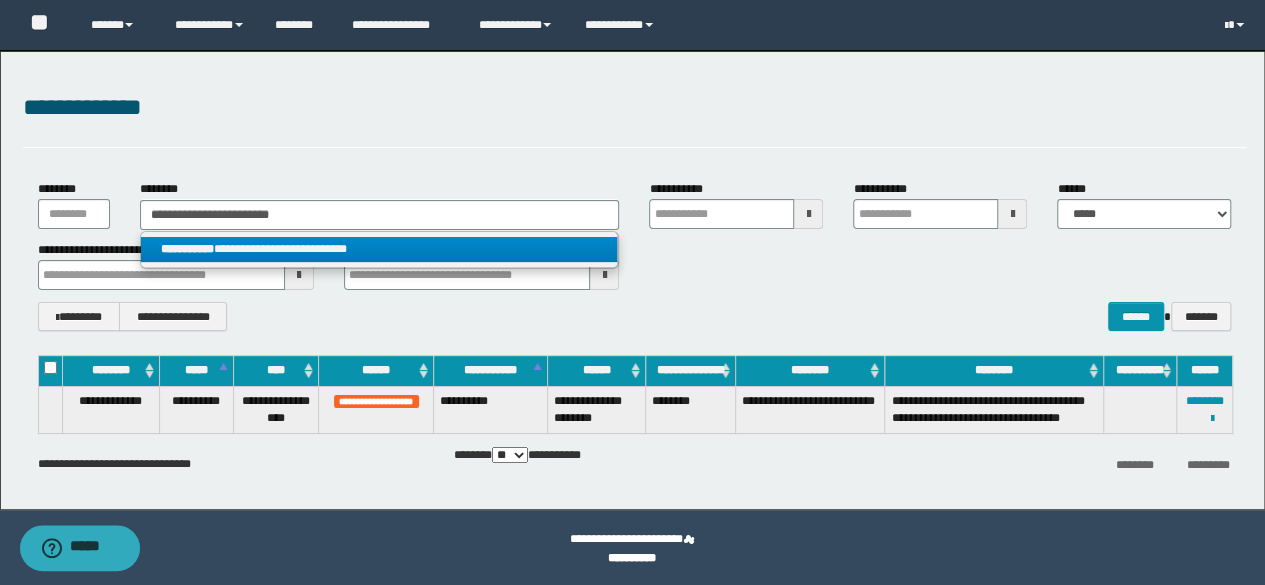 click on "**********" at bounding box center [379, 249] 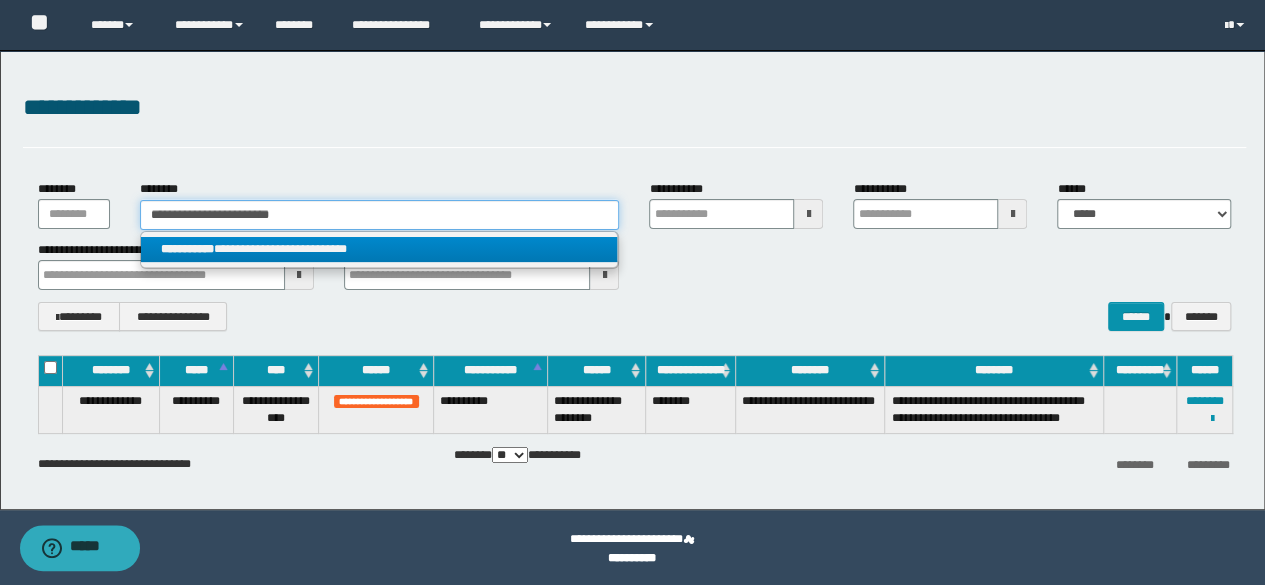 type 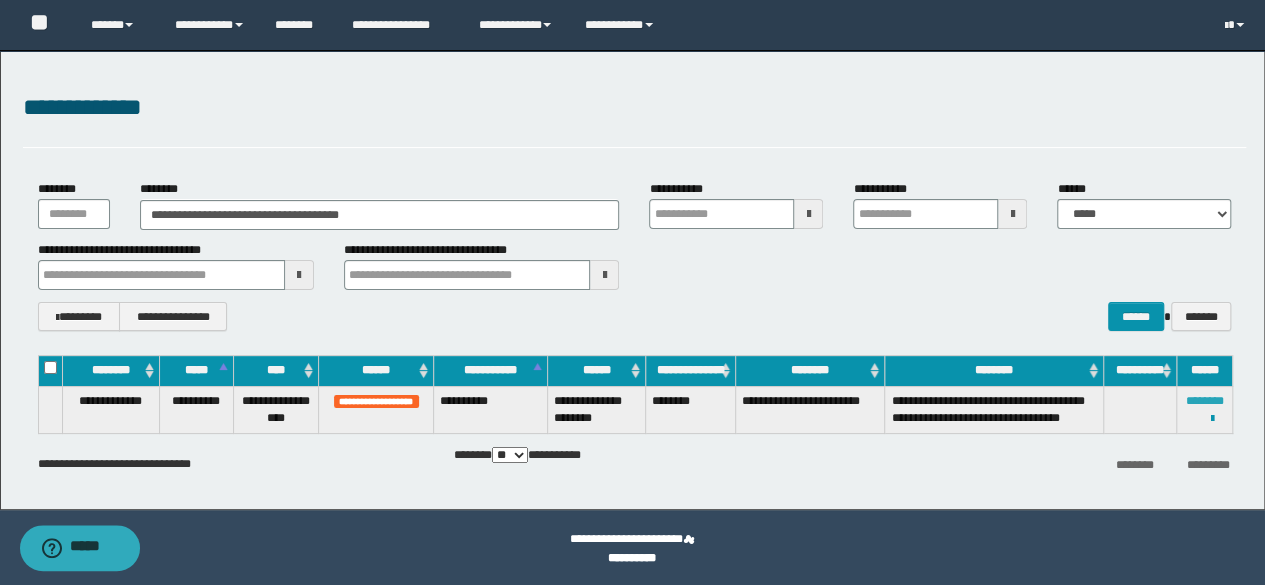 click on "********" at bounding box center [1205, 401] 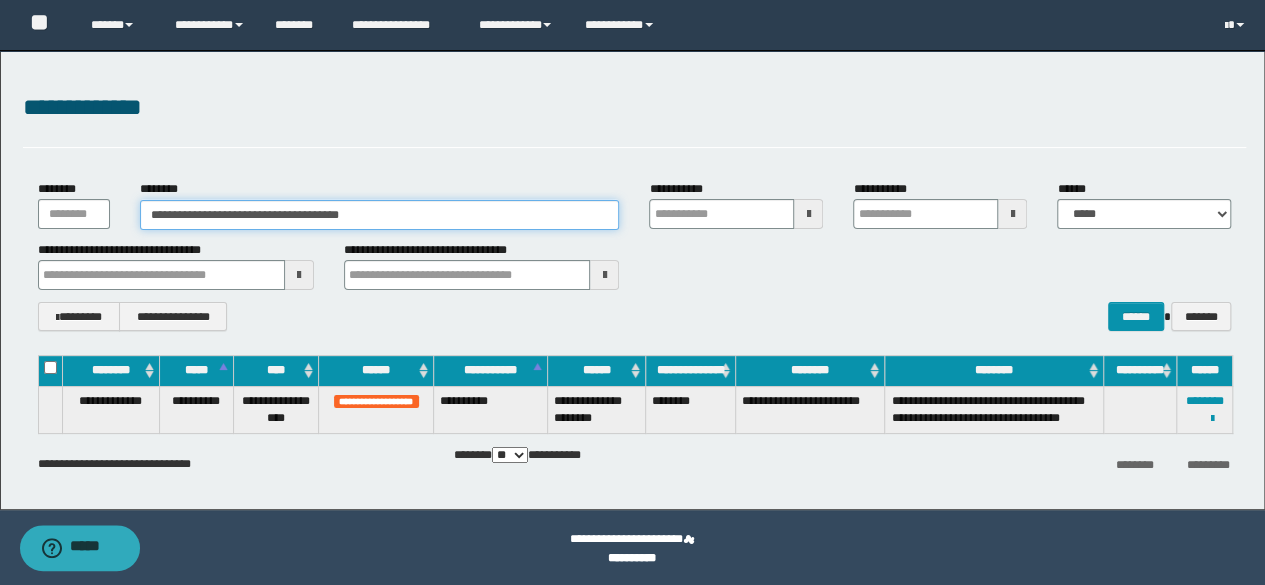 click on "**********" at bounding box center (380, 215) 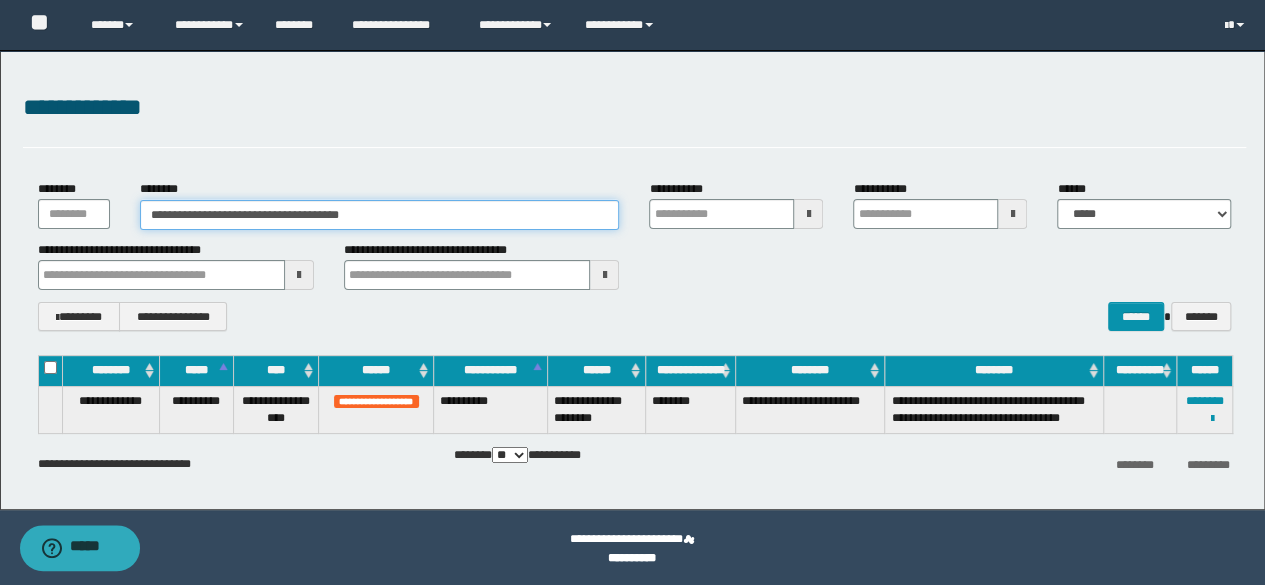 click on "**********" at bounding box center [380, 215] 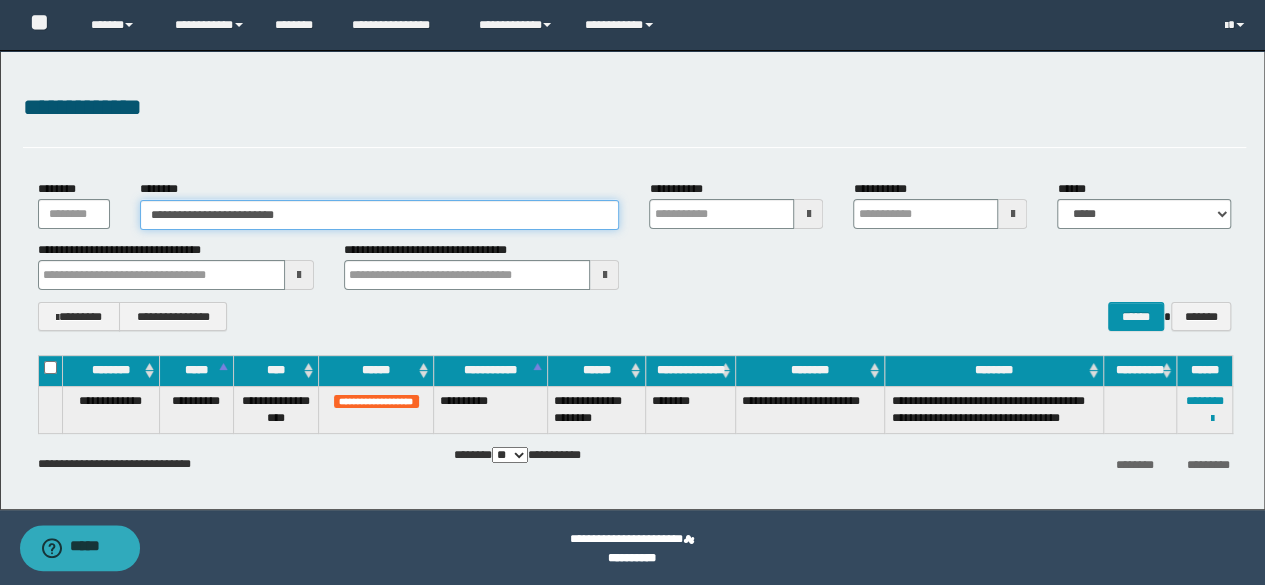 type on "**********" 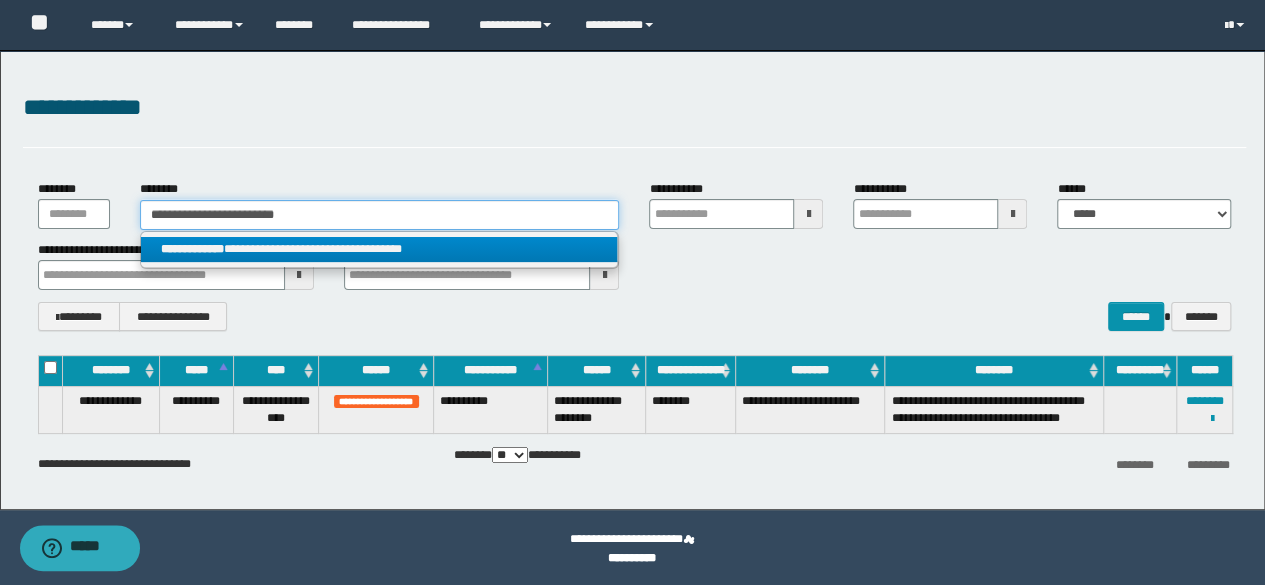 type on "**********" 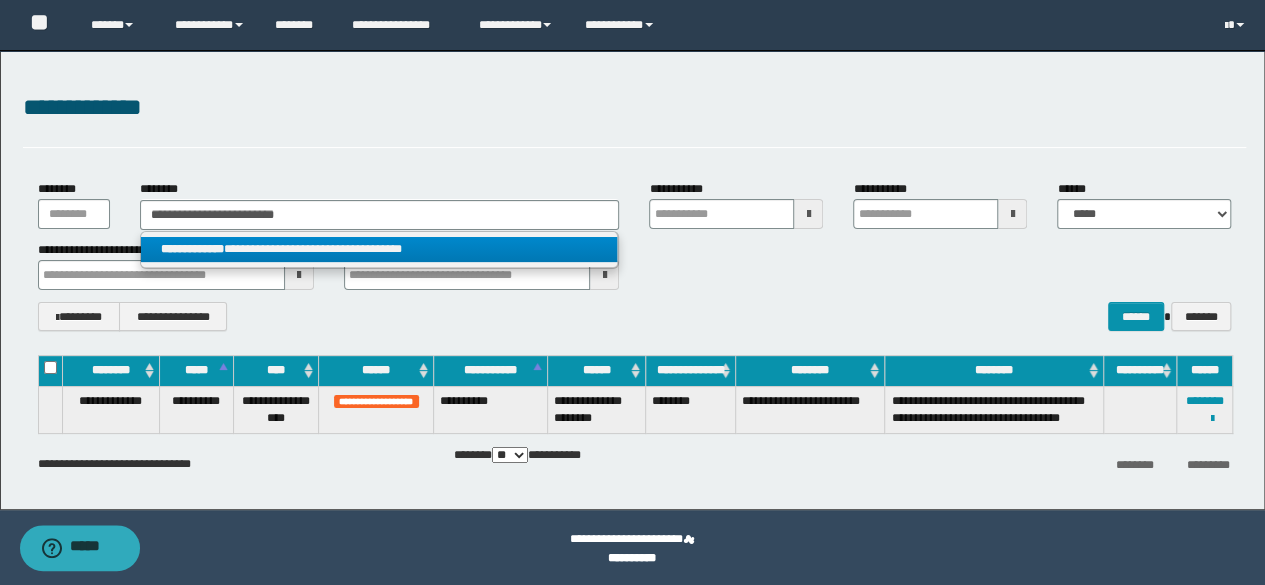 click on "**********" at bounding box center (379, 249) 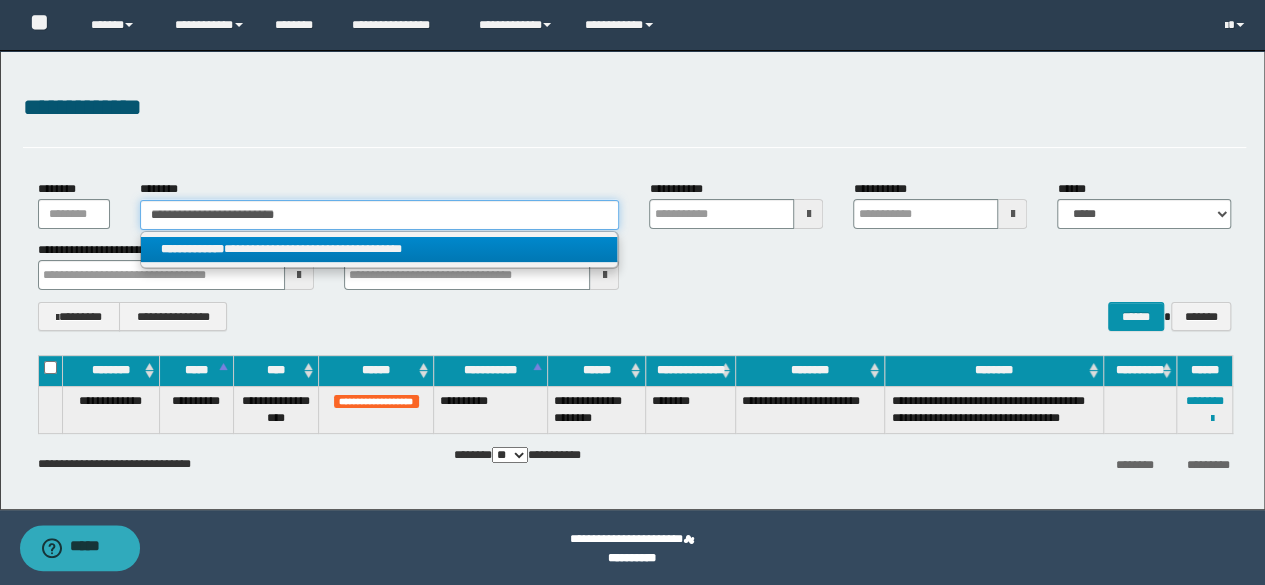 type 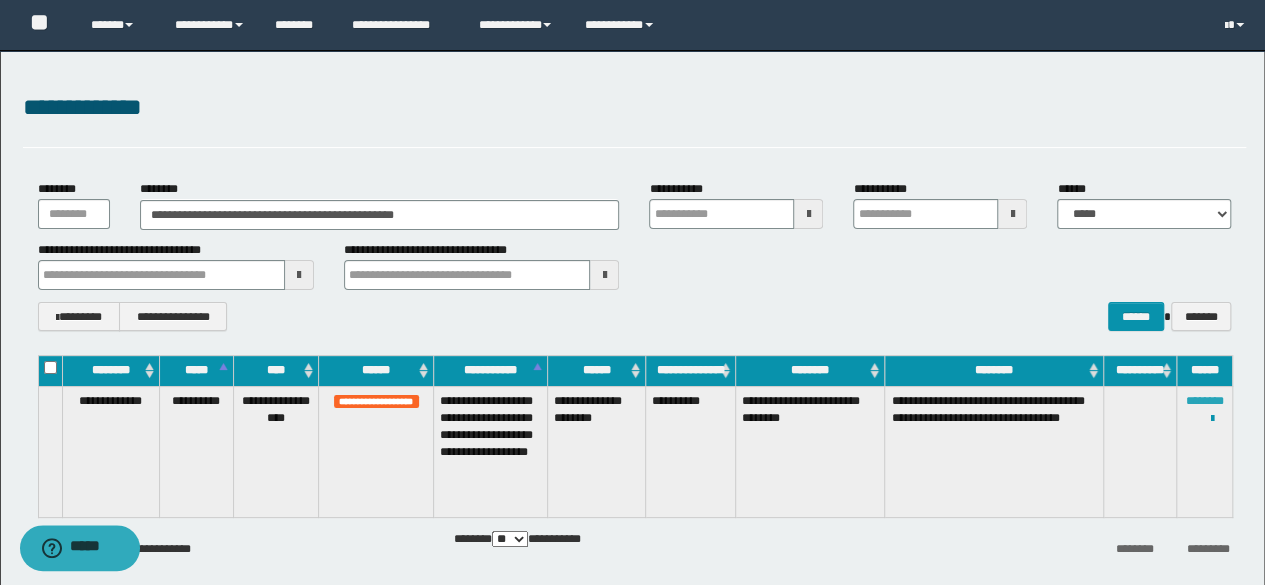 click on "********" at bounding box center [1205, 401] 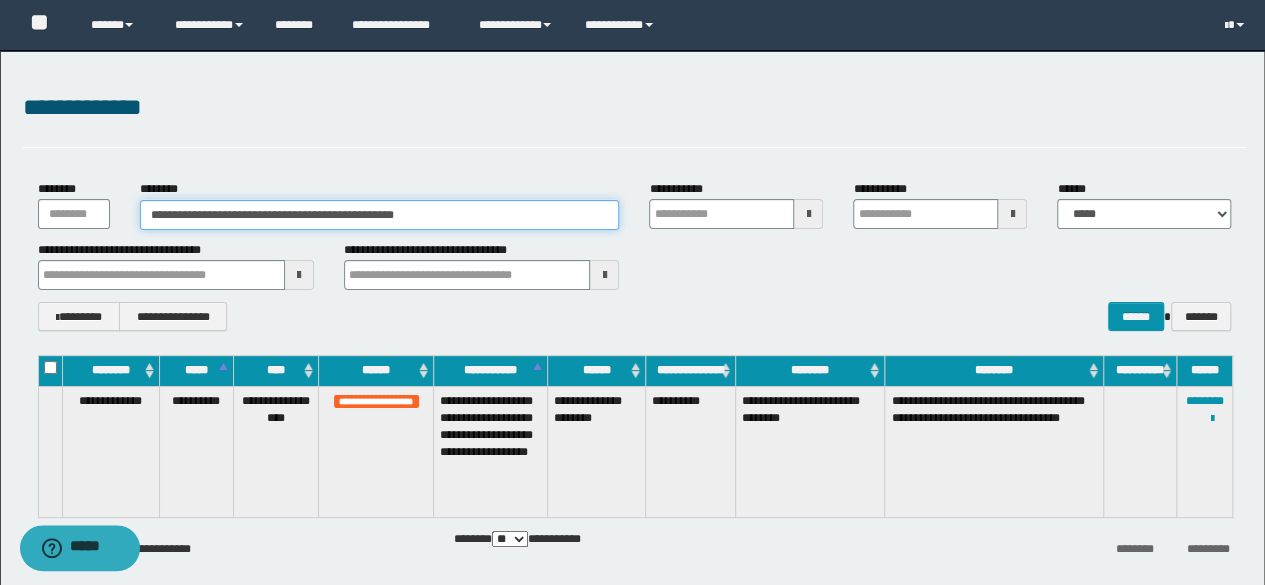 drag, startPoint x: 501, startPoint y: 211, endPoint x: 244, endPoint y: 218, distance: 257.0953 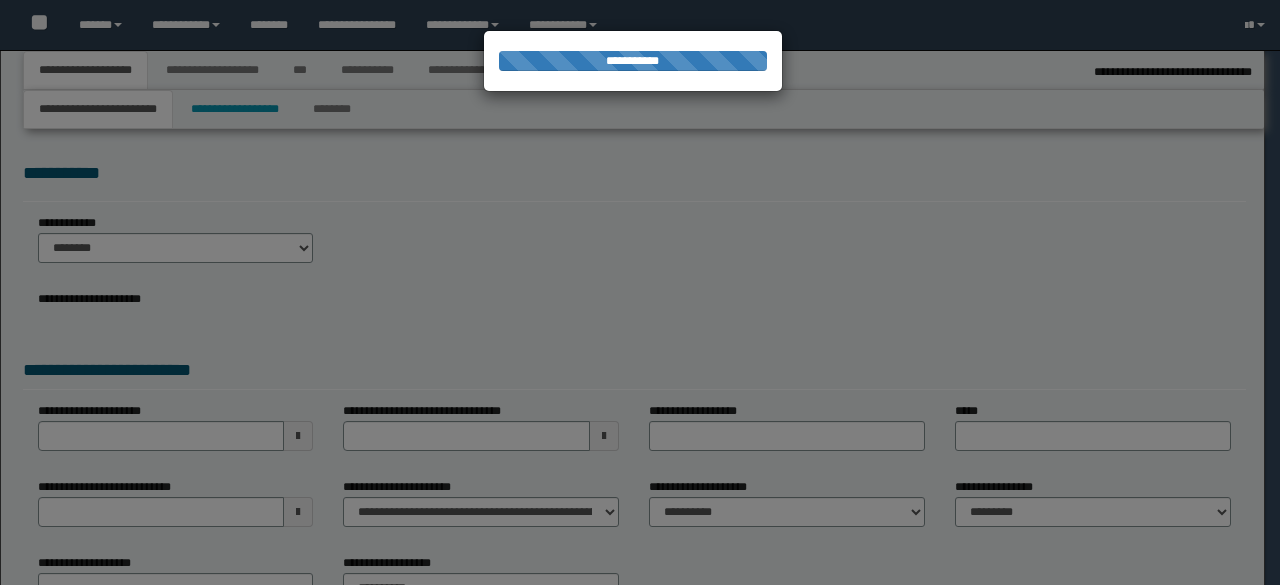 select on "*" 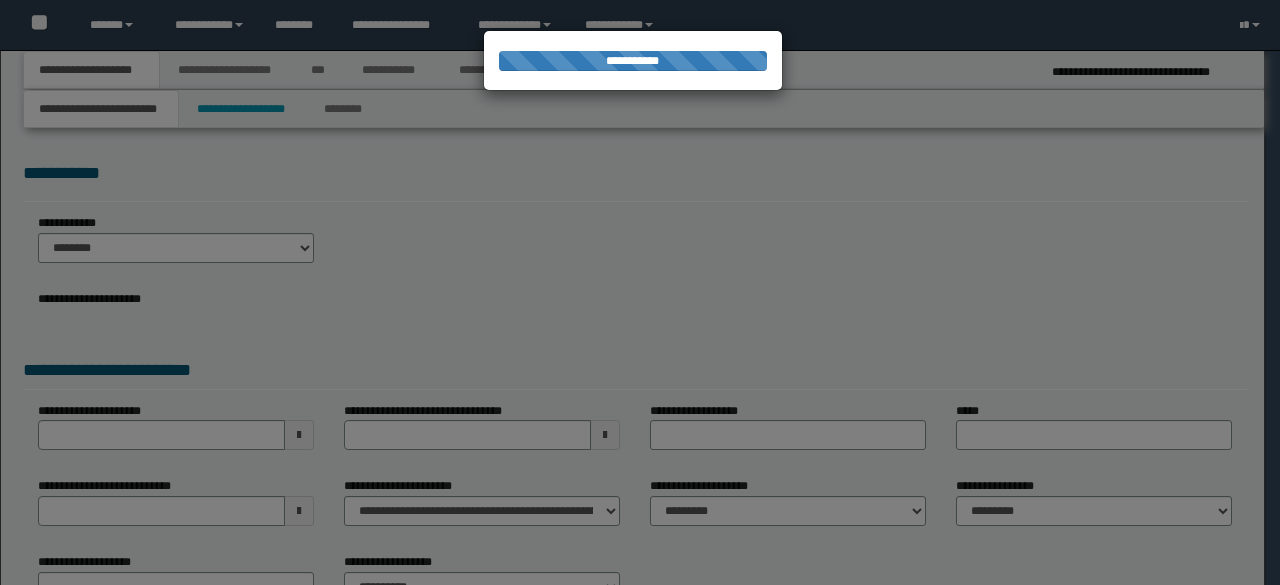 scroll, scrollTop: 0, scrollLeft: 0, axis: both 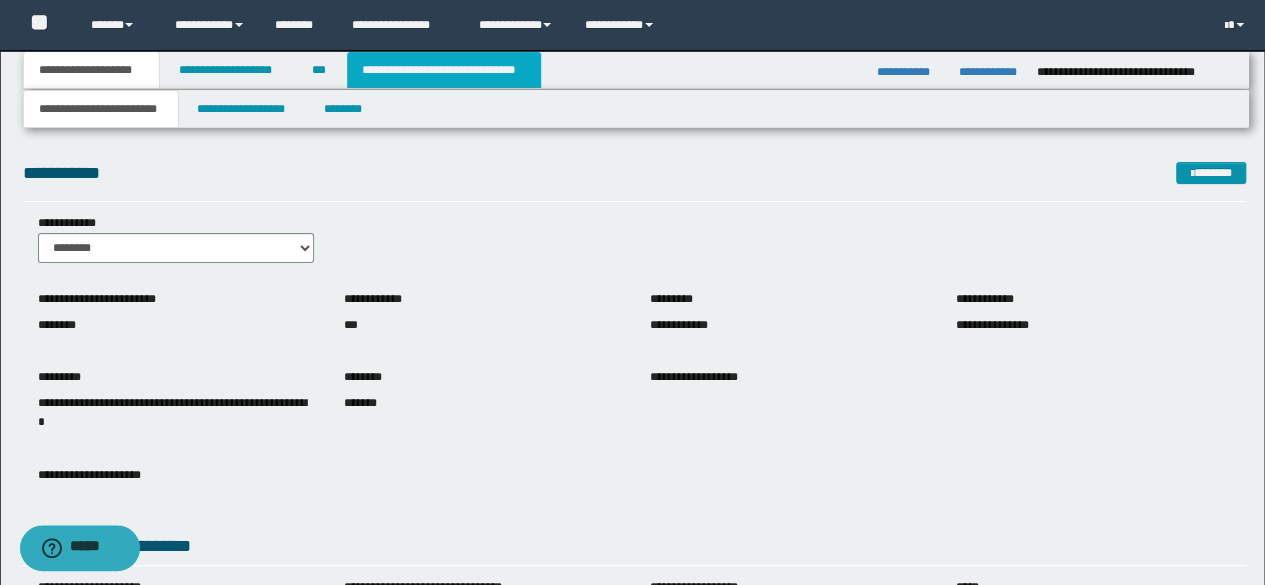 click on "**********" at bounding box center (444, 70) 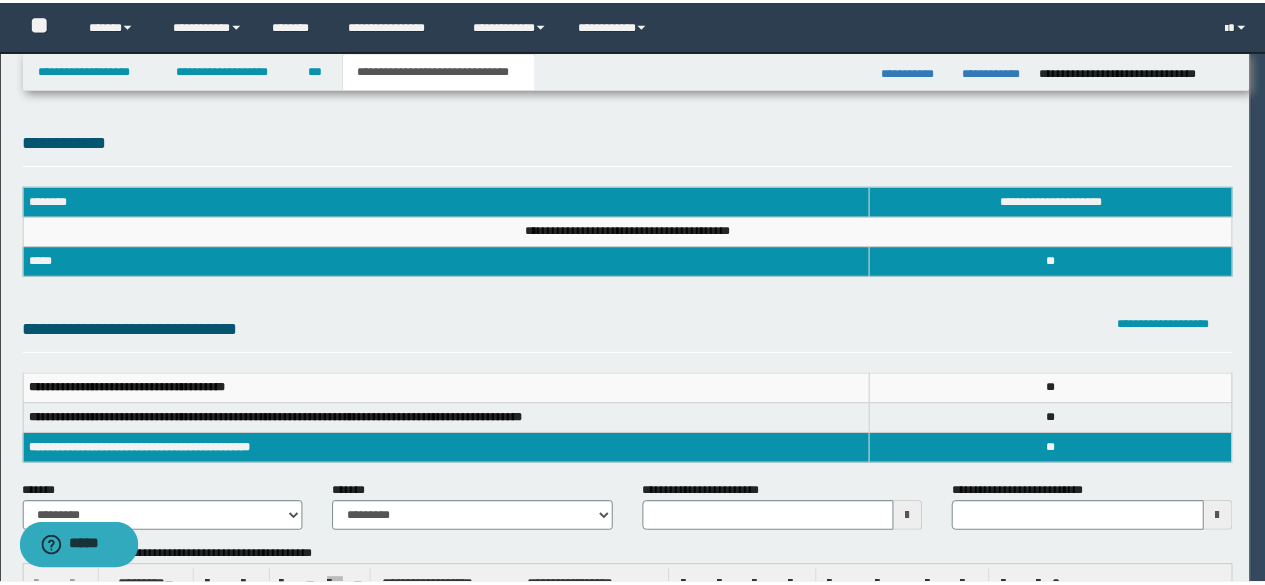 scroll, scrollTop: 0, scrollLeft: 0, axis: both 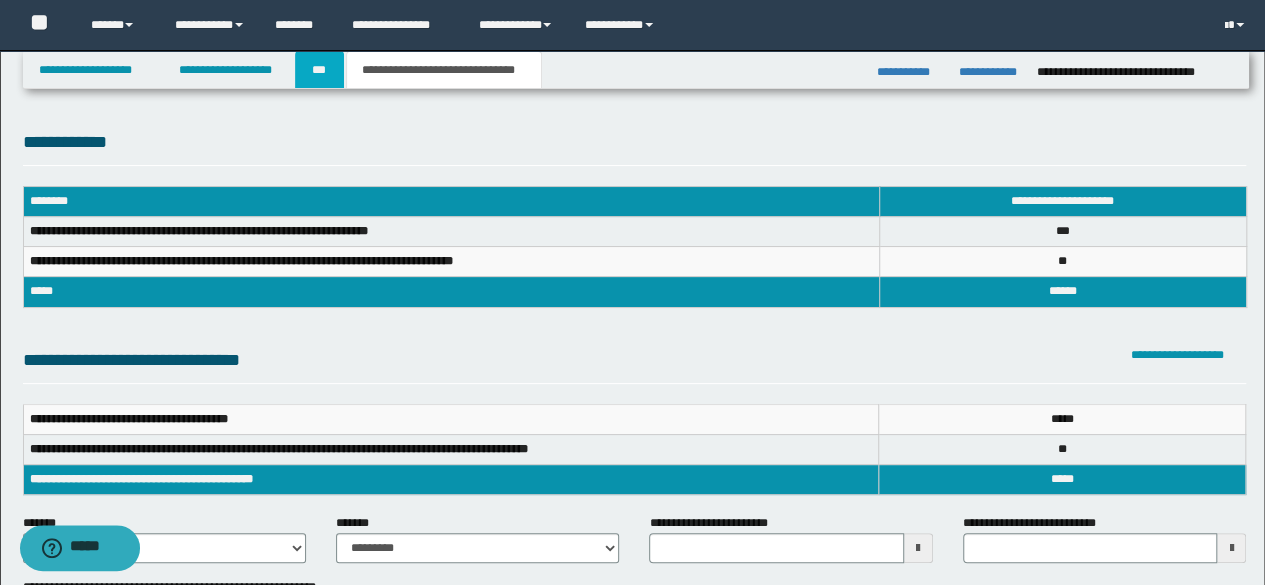 click on "***" at bounding box center [319, 70] 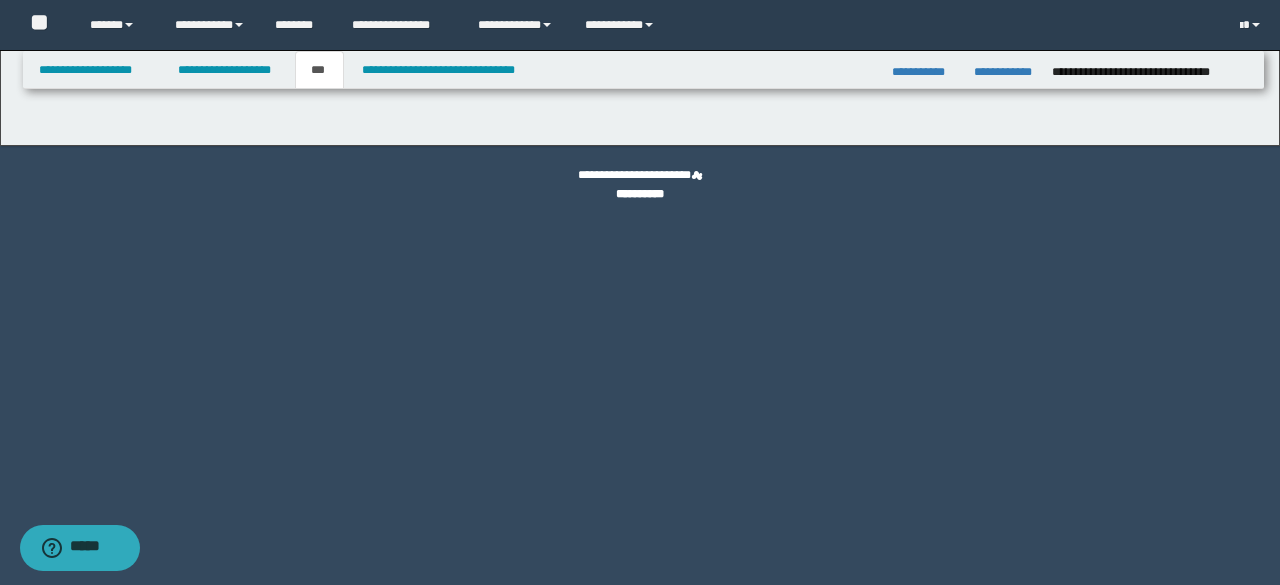select on "***" 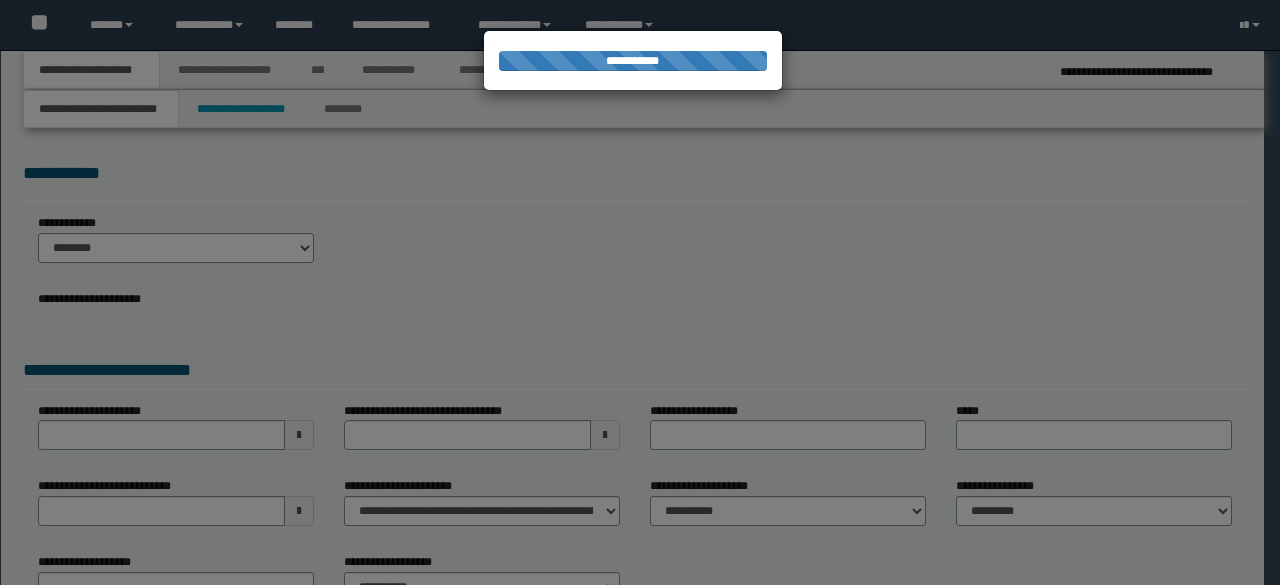 scroll, scrollTop: 0, scrollLeft: 0, axis: both 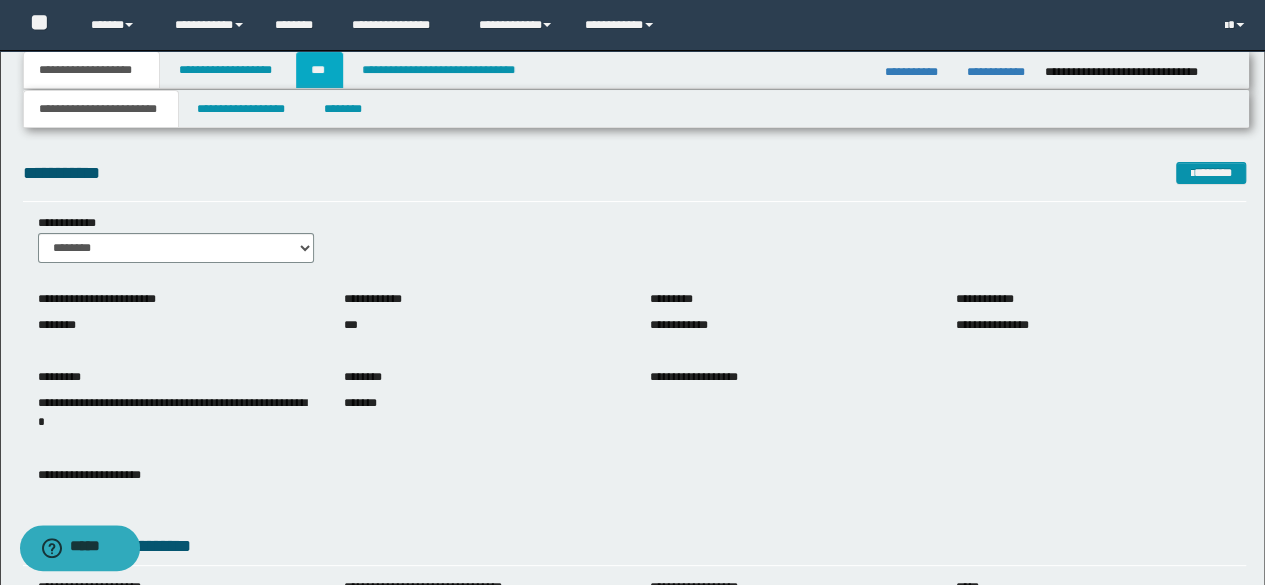 click on "***" at bounding box center (319, 70) 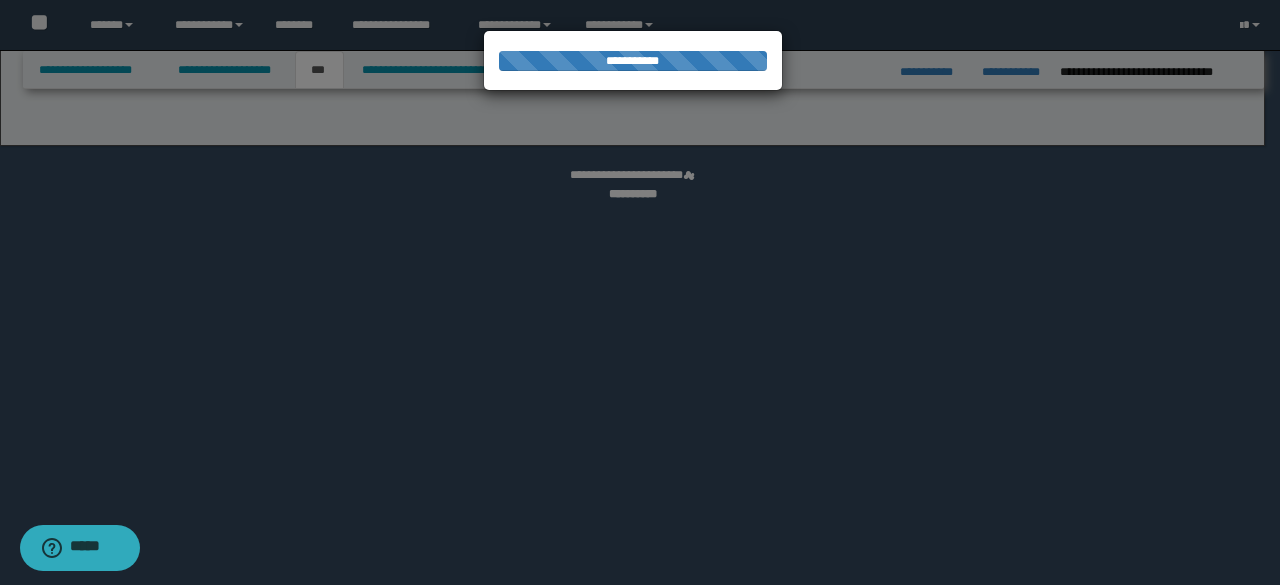 select on "**" 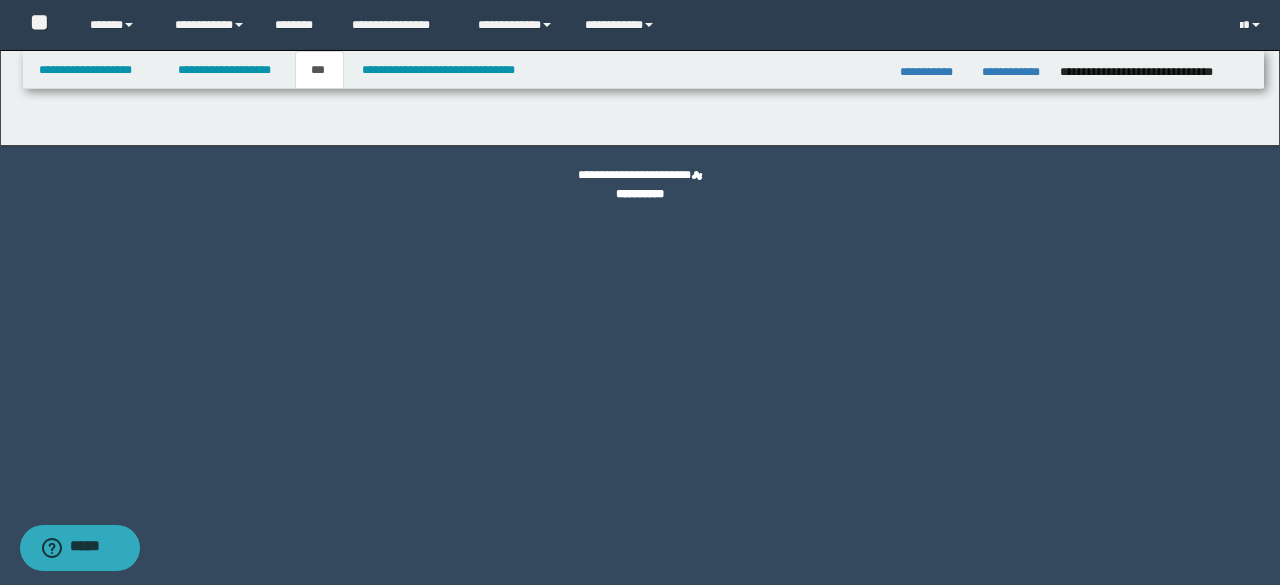 select on "*" 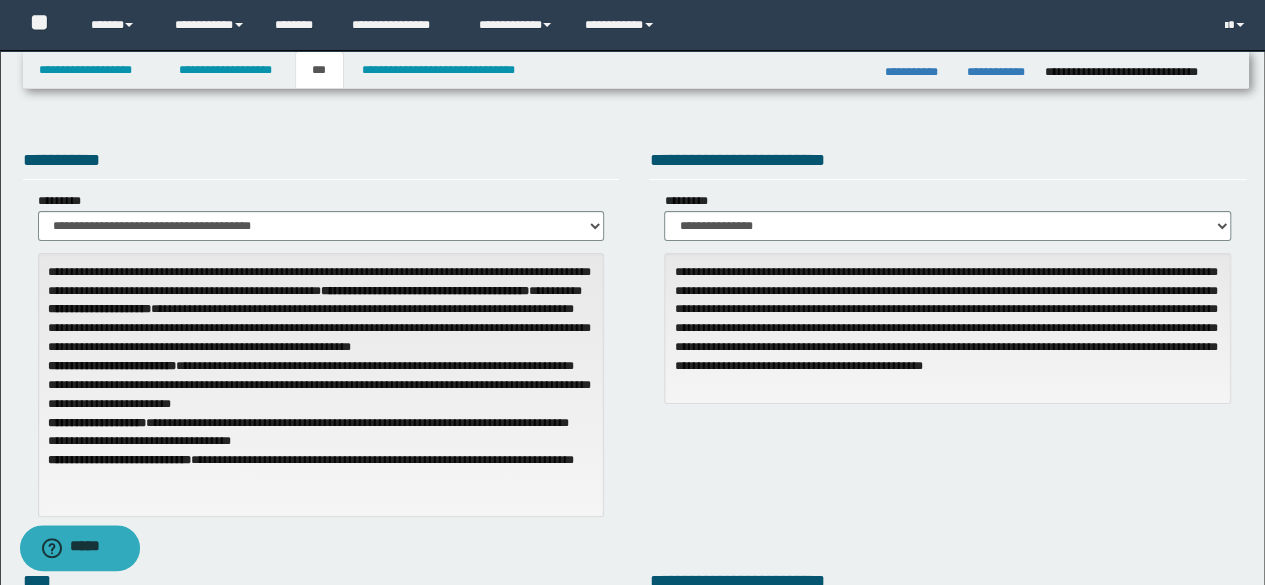 click on "**********" at bounding box center [947, 282] 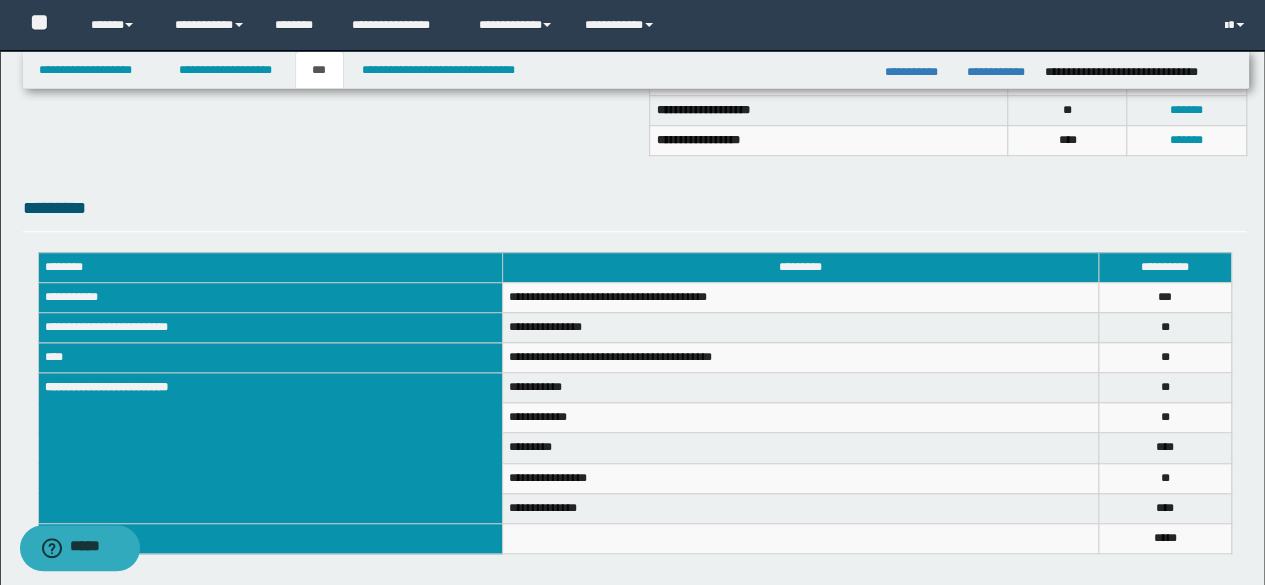 scroll, scrollTop: 732, scrollLeft: 0, axis: vertical 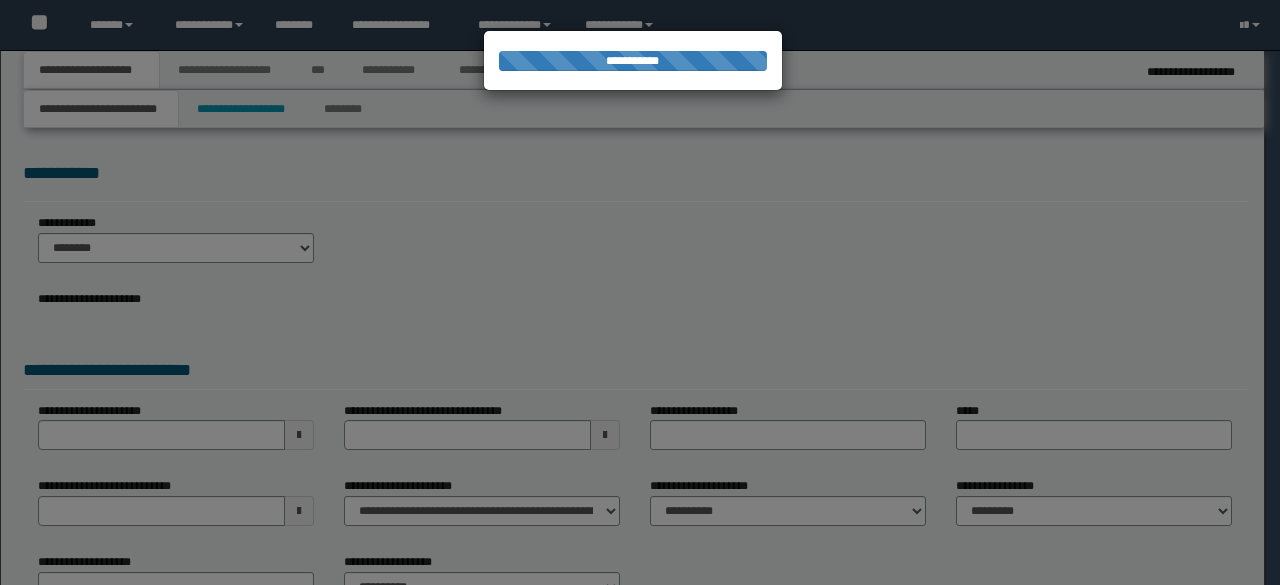 select on "*" 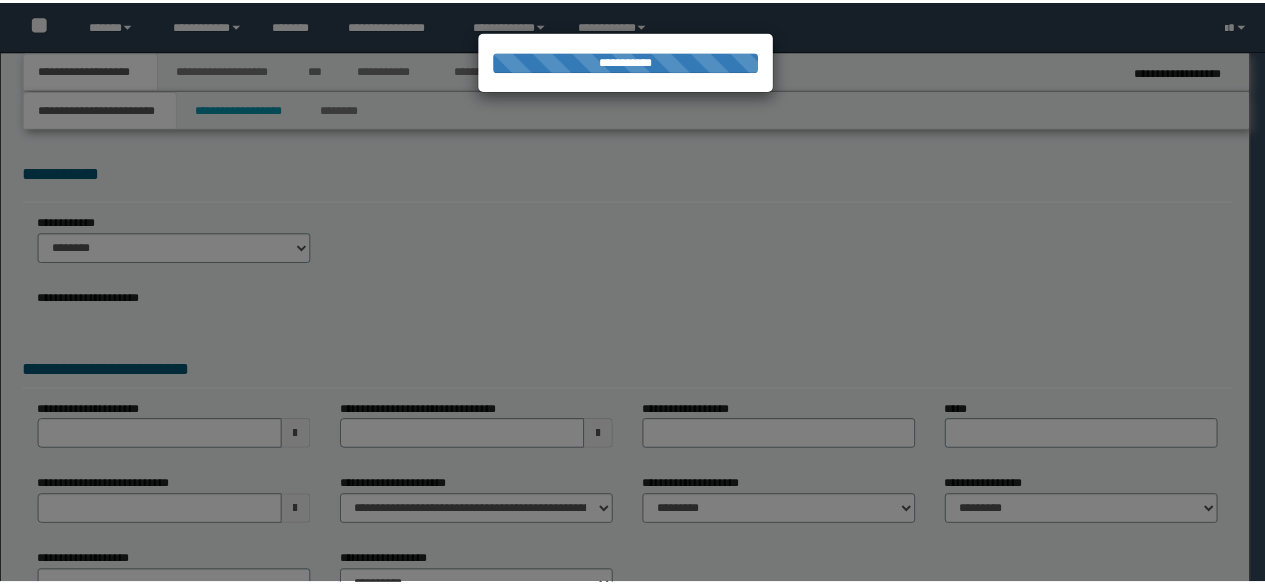 scroll, scrollTop: 0, scrollLeft: 0, axis: both 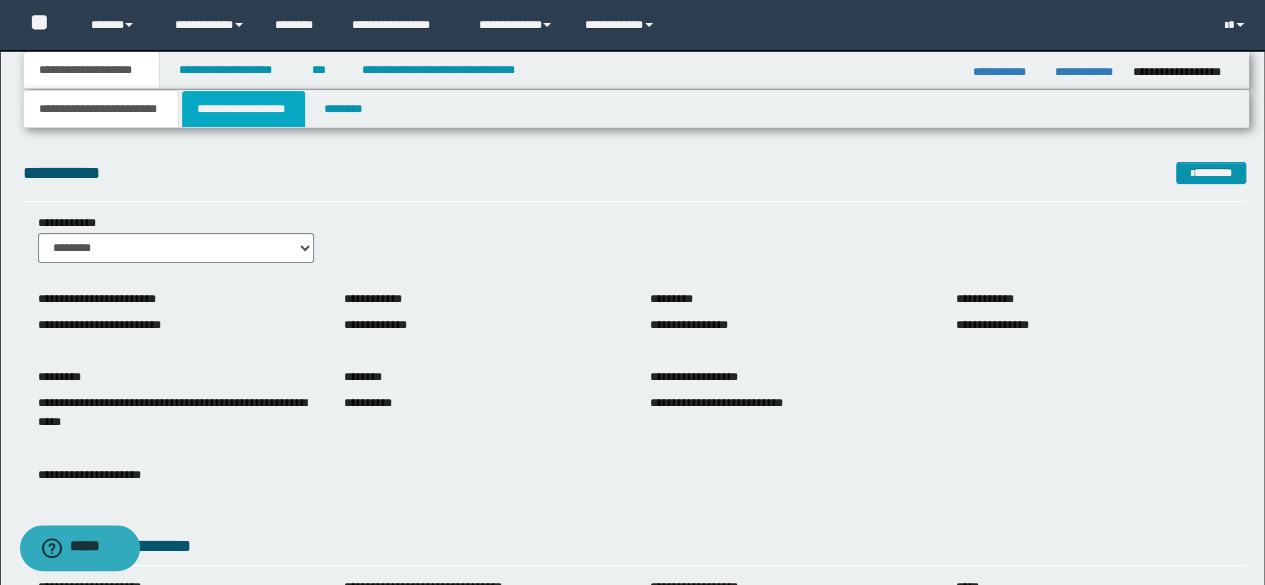 click on "**********" at bounding box center (243, 109) 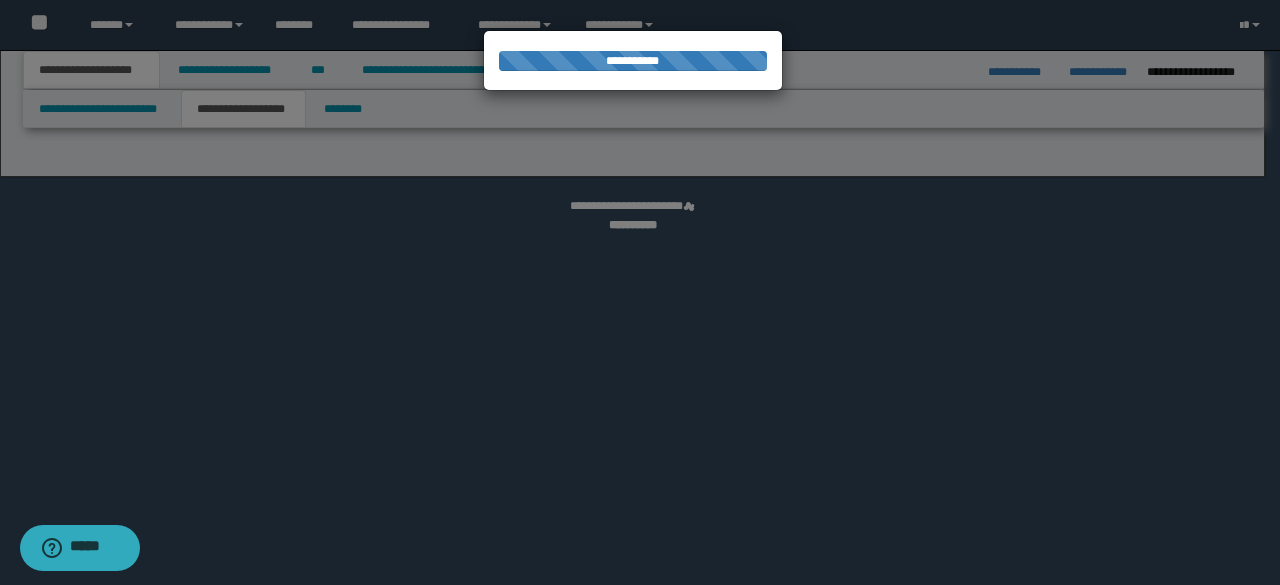 select on "*" 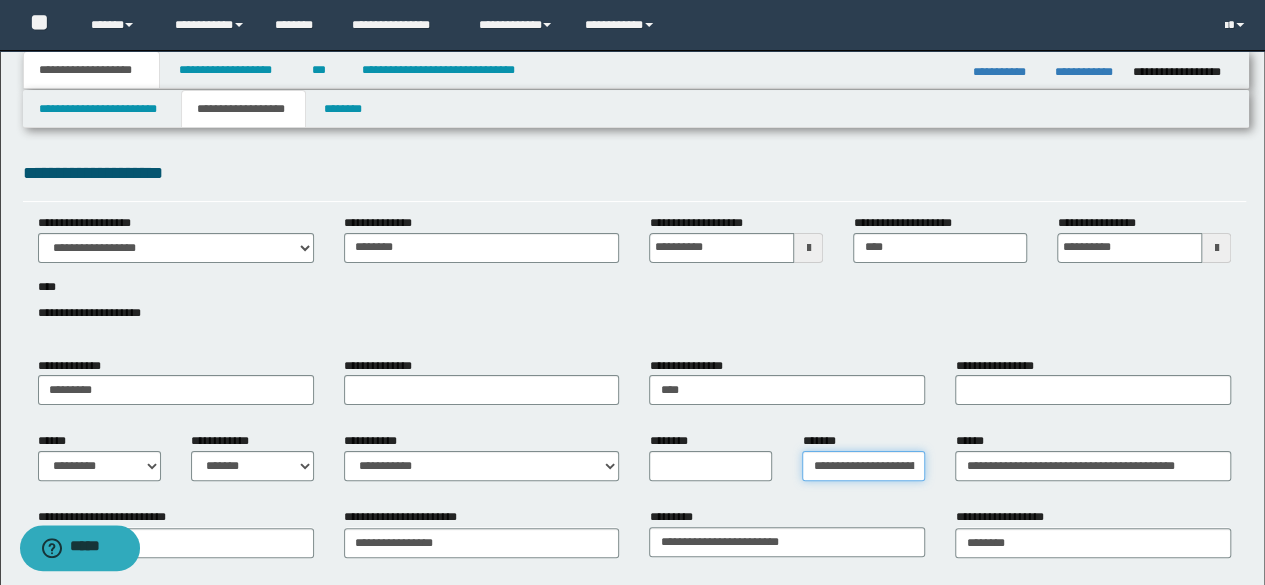 scroll, scrollTop: 0, scrollLeft: 81, axis: horizontal 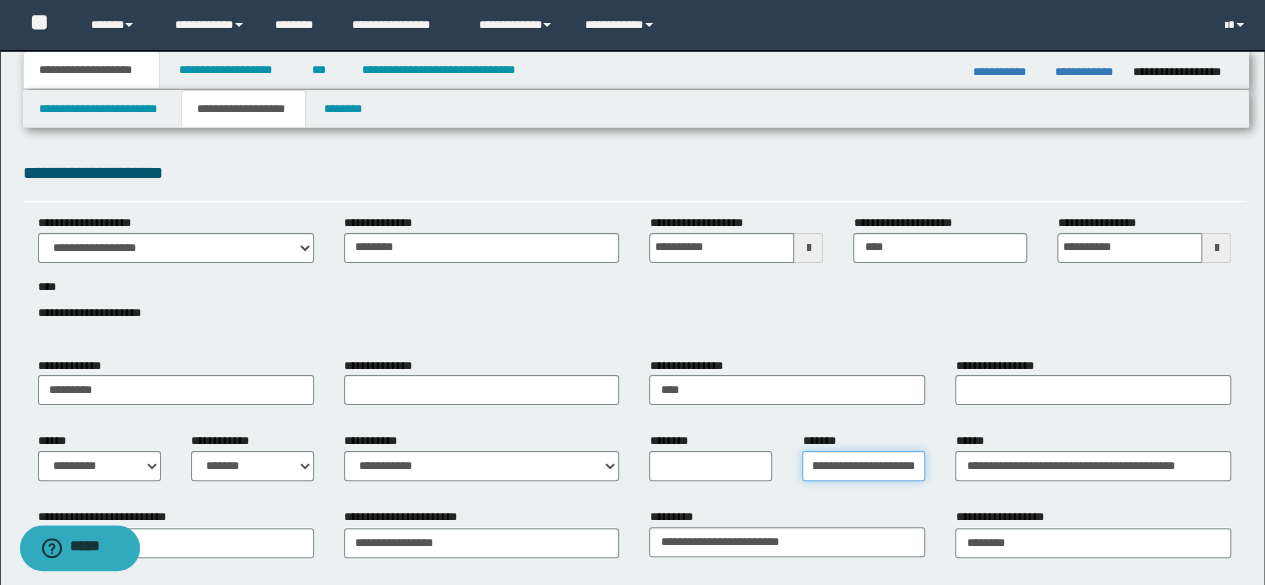 drag, startPoint x: 808, startPoint y: 468, endPoint x: 938, endPoint y: 465, distance: 130.0346 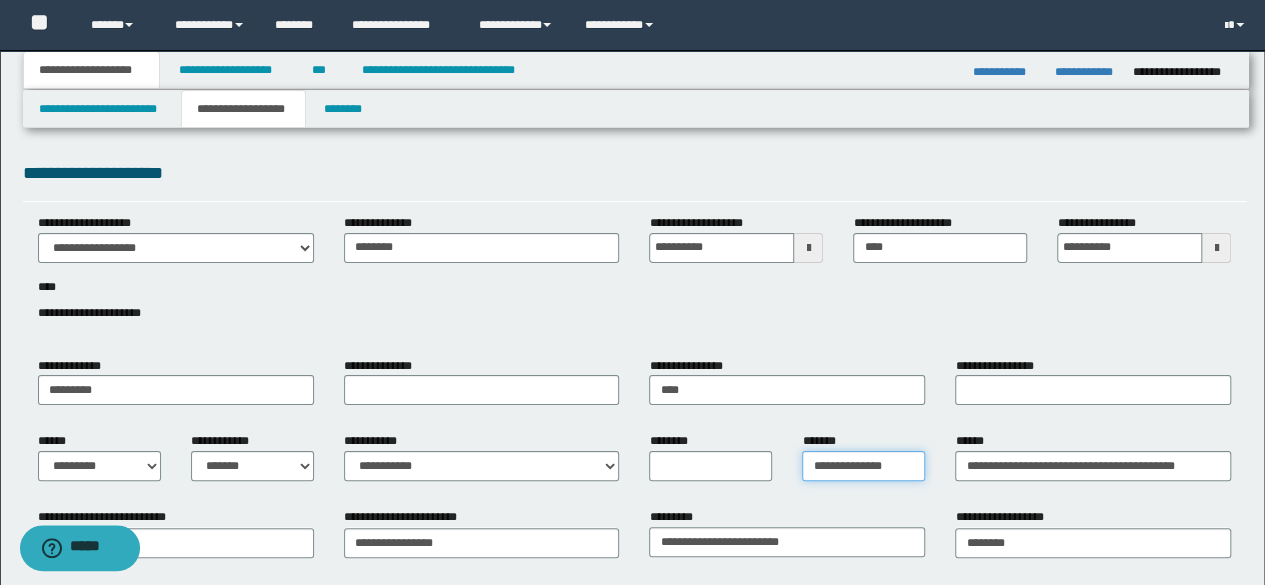 scroll, scrollTop: 0, scrollLeft: 0, axis: both 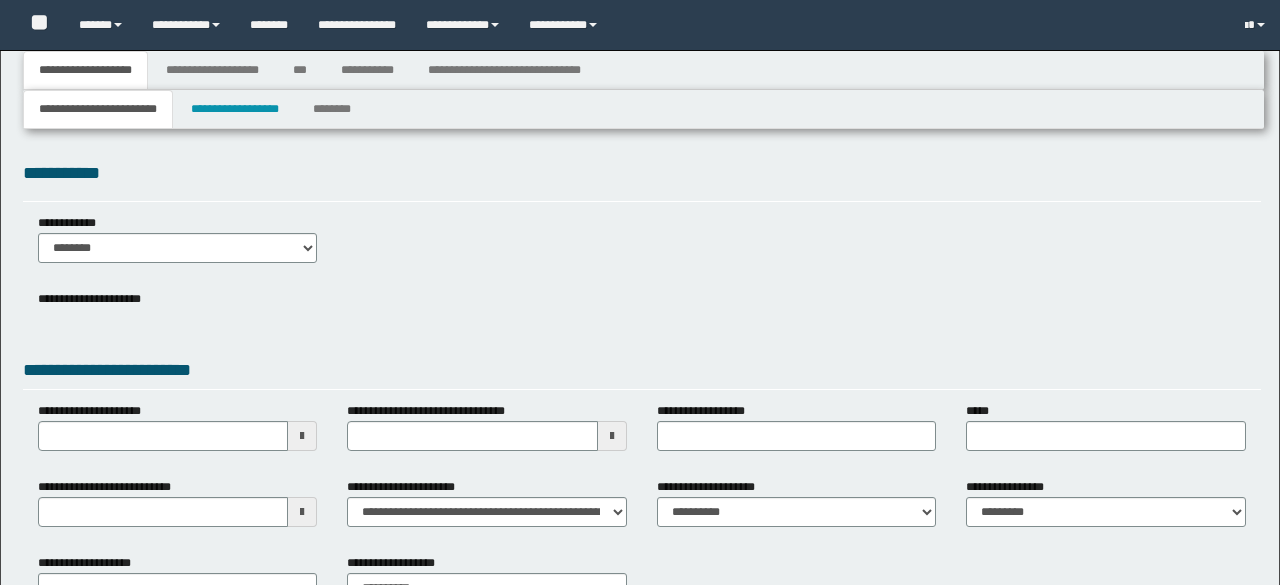 type 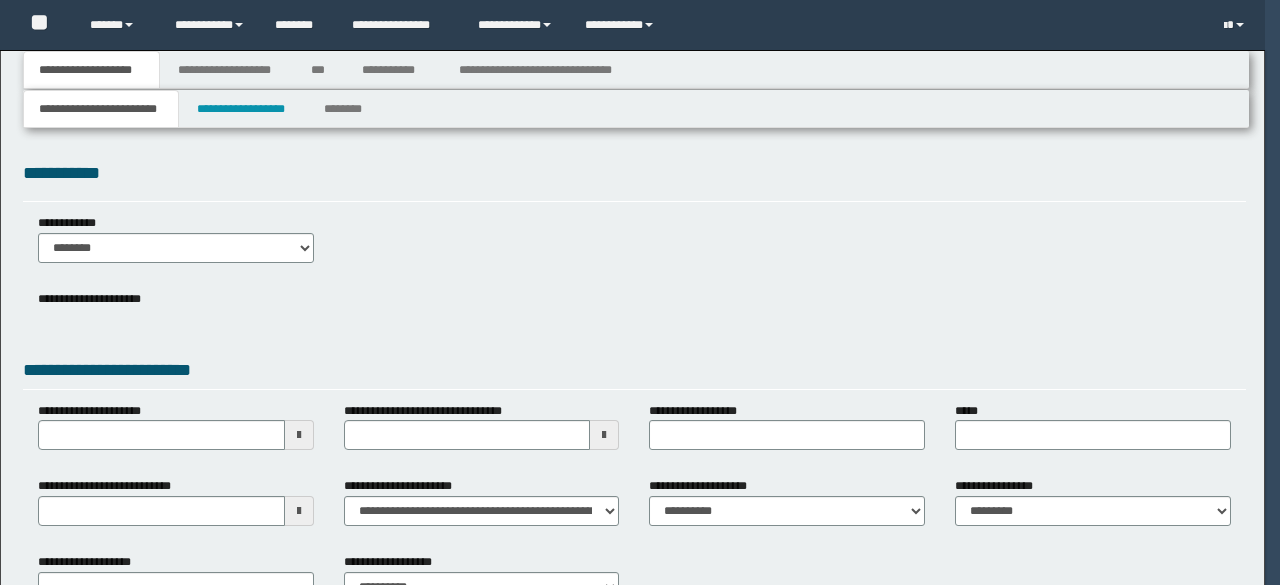scroll, scrollTop: 0, scrollLeft: 0, axis: both 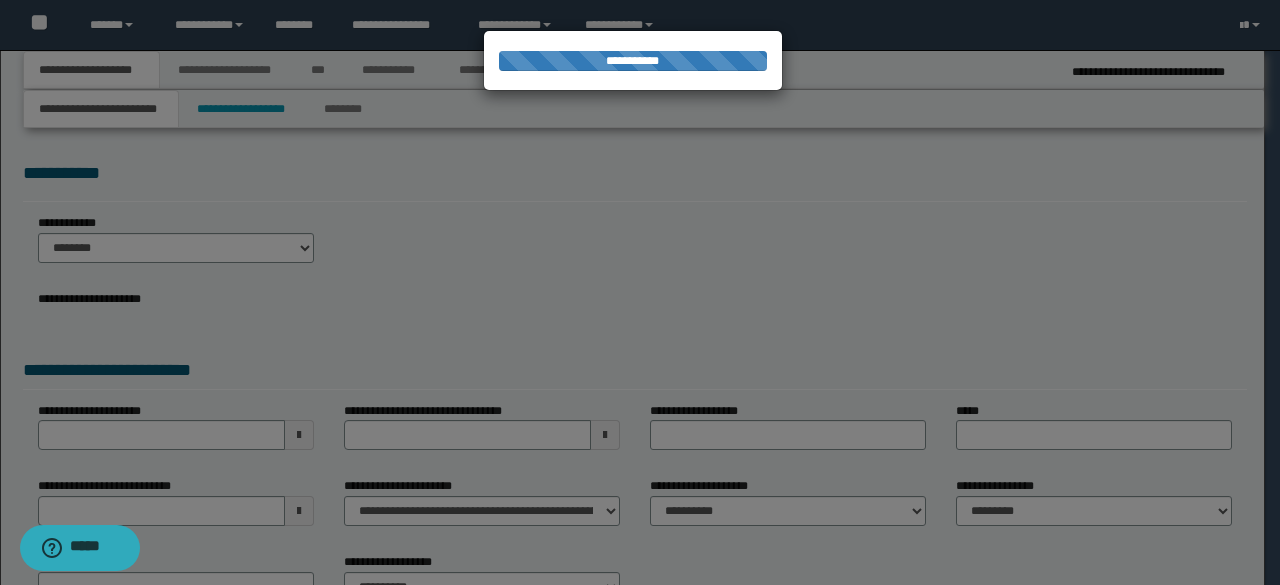 type on "**********" 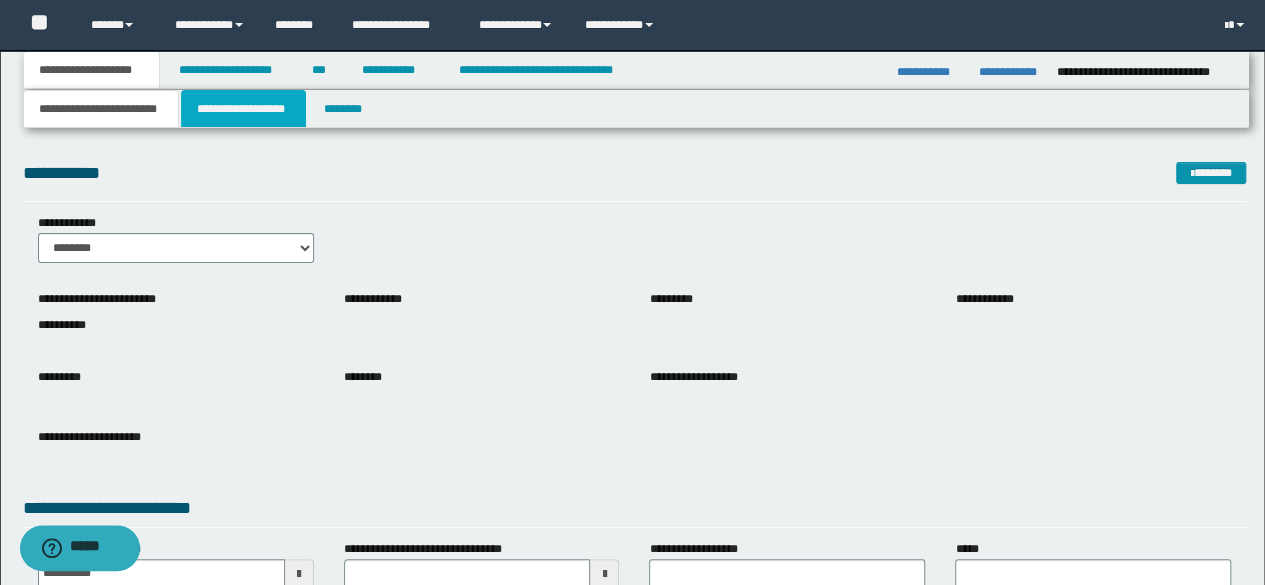 click on "**********" at bounding box center [243, 109] 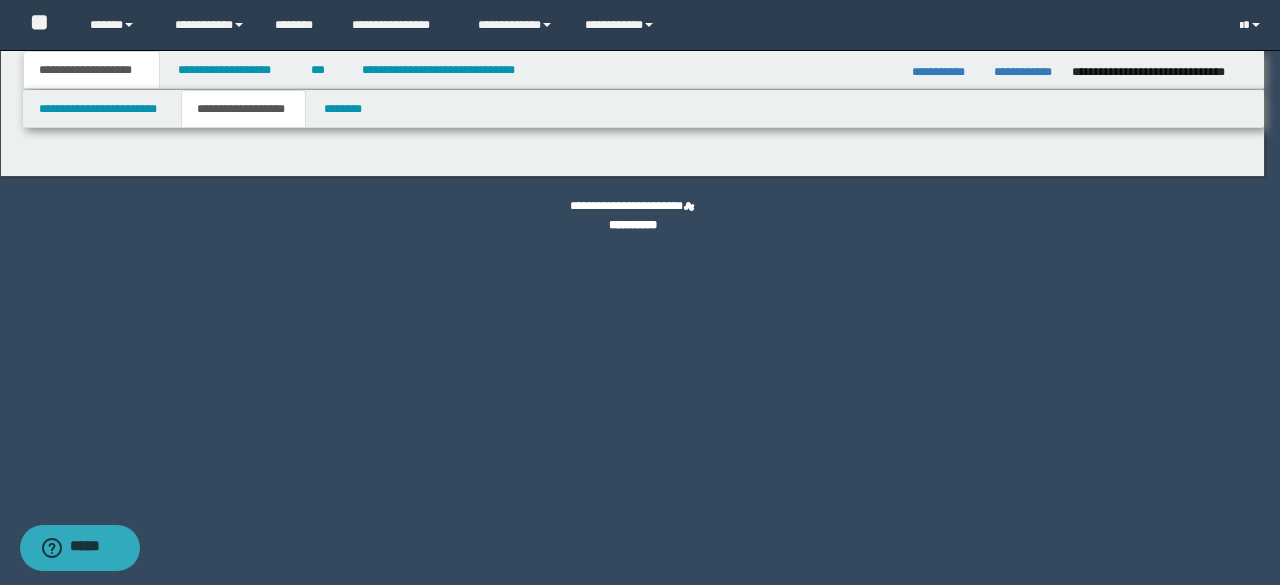 type on "********" 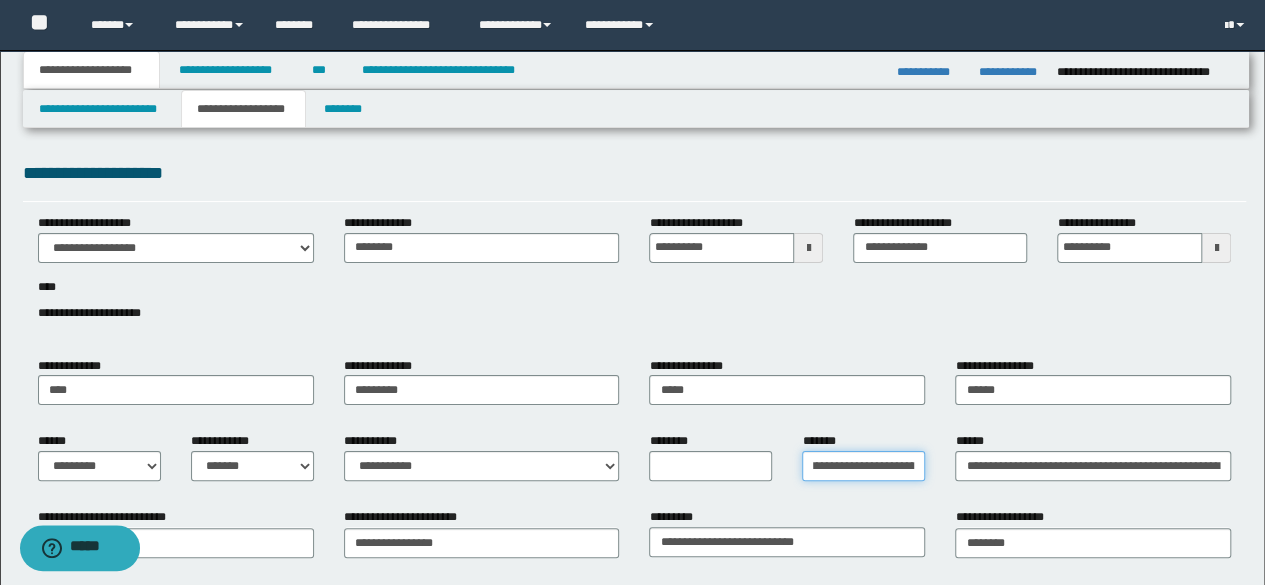scroll, scrollTop: 0, scrollLeft: 156, axis: horizontal 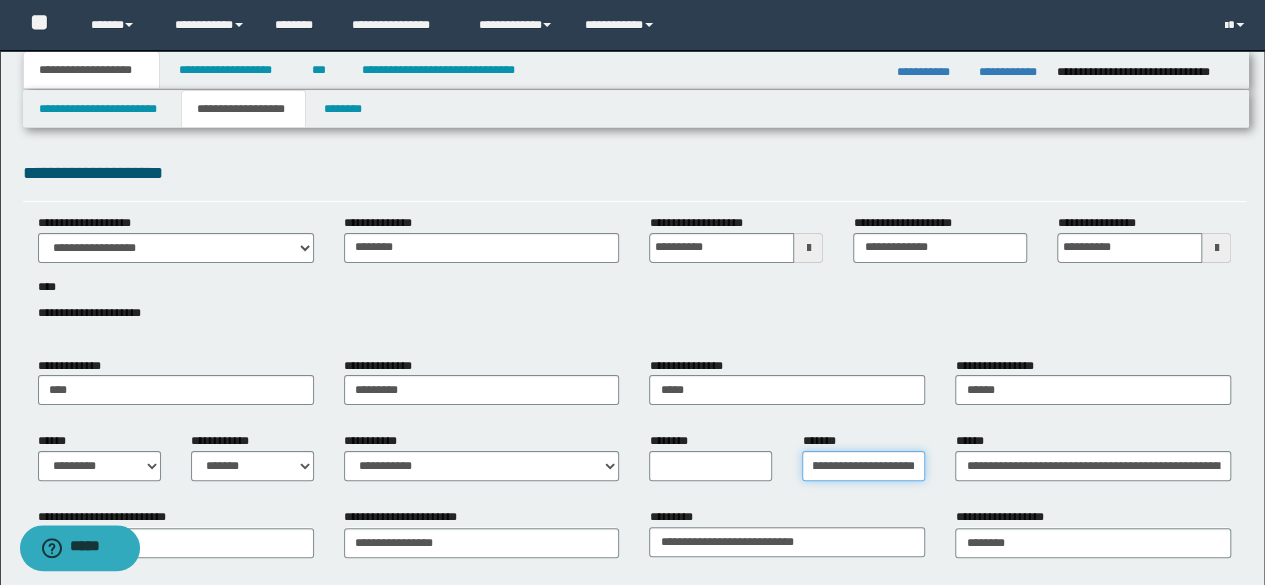 drag, startPoint x: 808, startPoint y: 462, endPoint x: 930, endPoint y: 461, distance: 122.0041 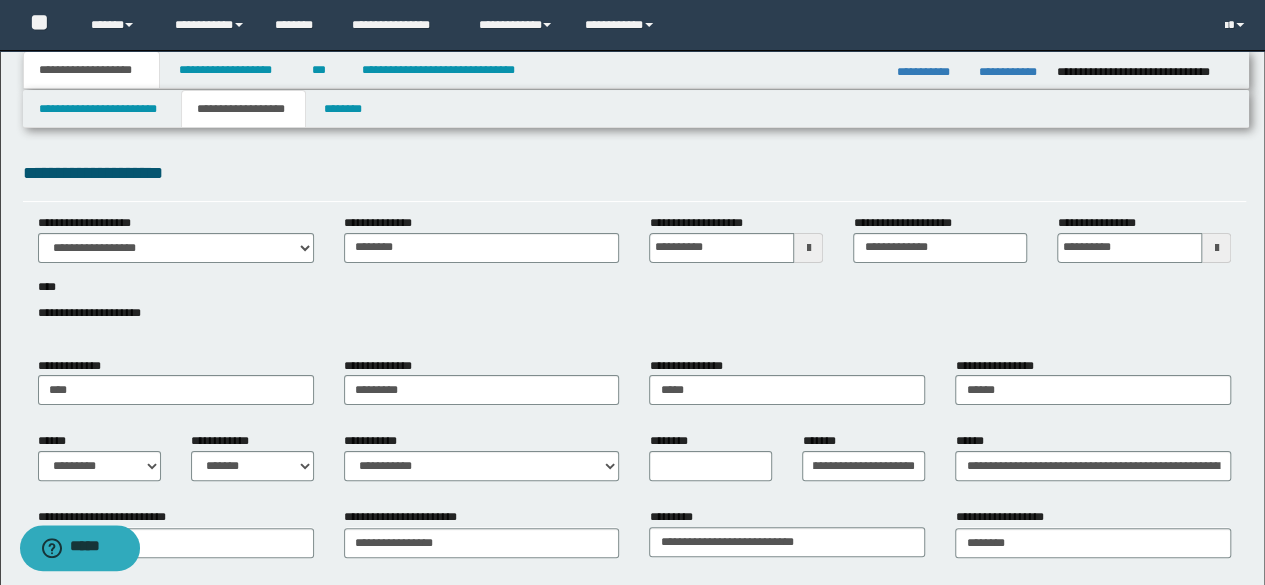scroll, scrollTop: 0, scrollLeft: 0, axis: both 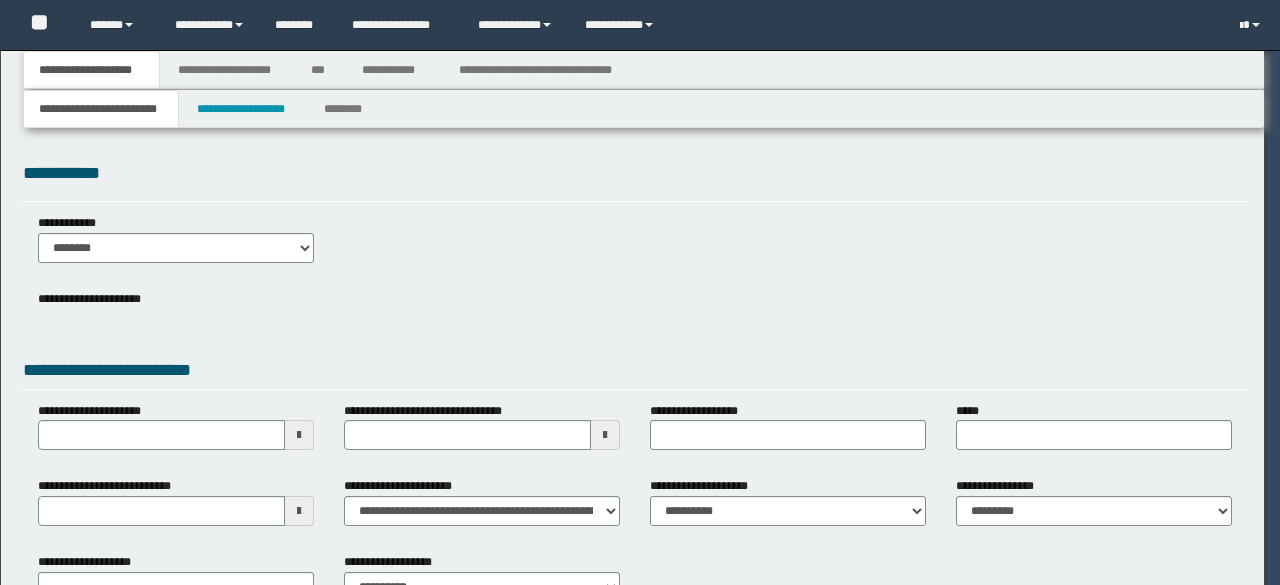 select on "**" 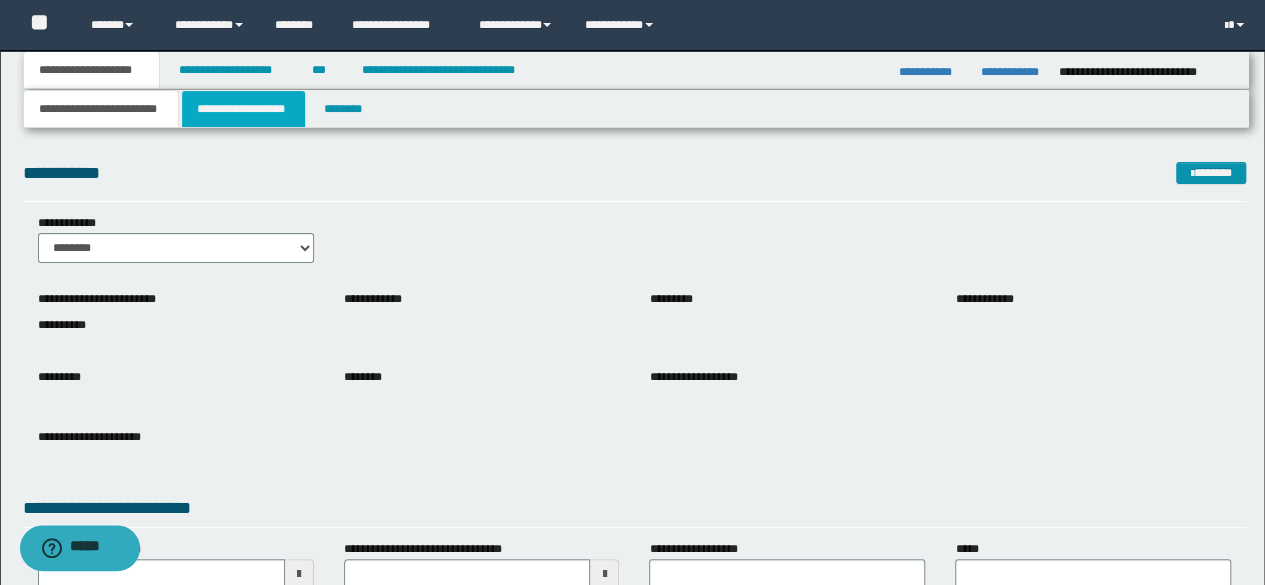 click on "**********" at bounding box center [243, 109] 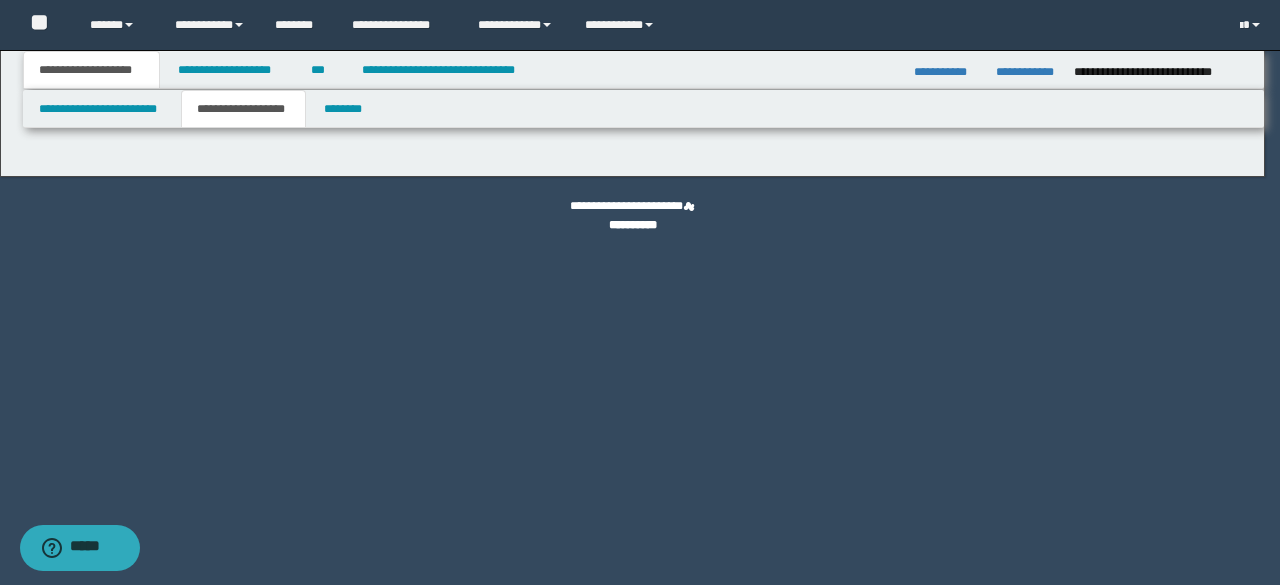 type on "********" 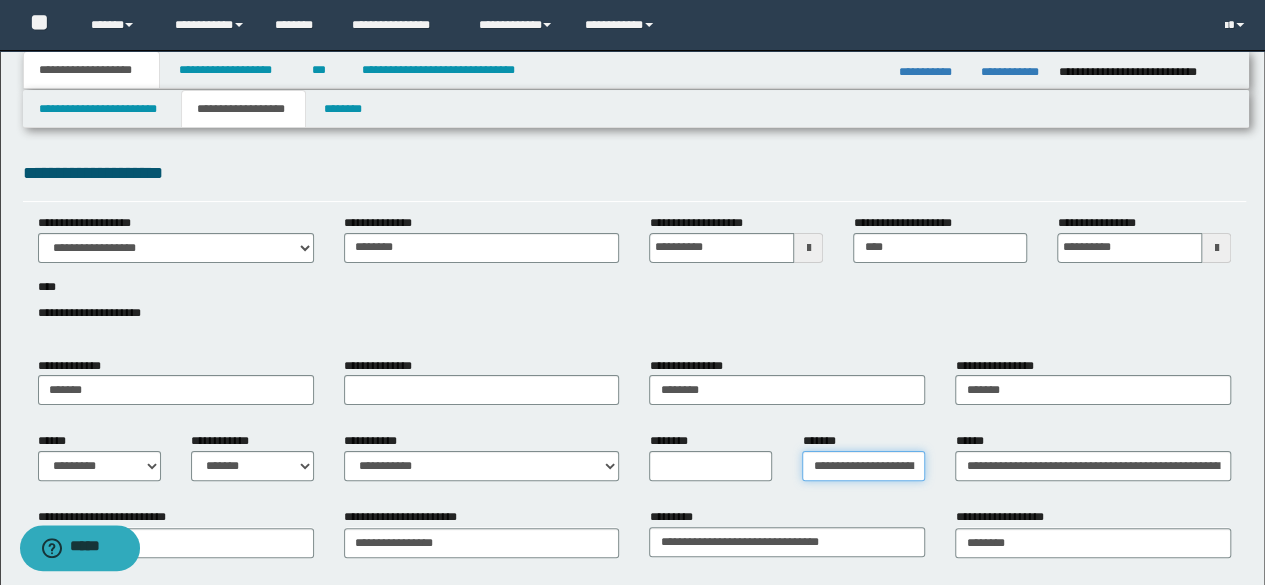 scroll, scrollTop: 0, scrollLeft: 18, axis: horizontal 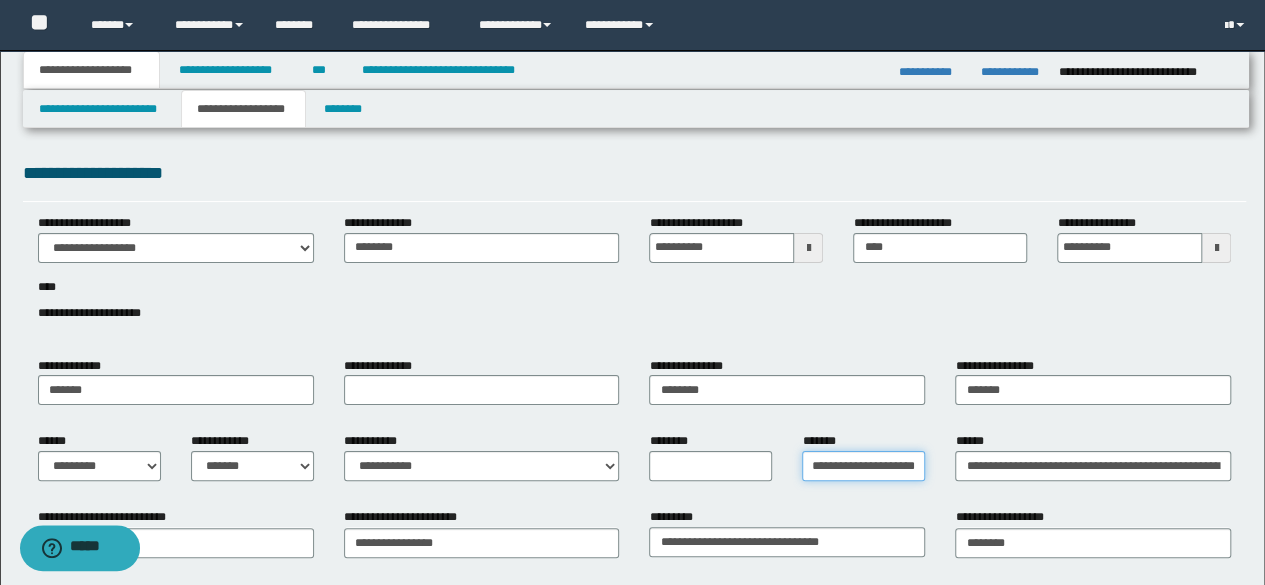 drag, startPoint x: 804, startPoint y: 466, endPoint x: 936, endPoint y: 467, distance: 132.00378 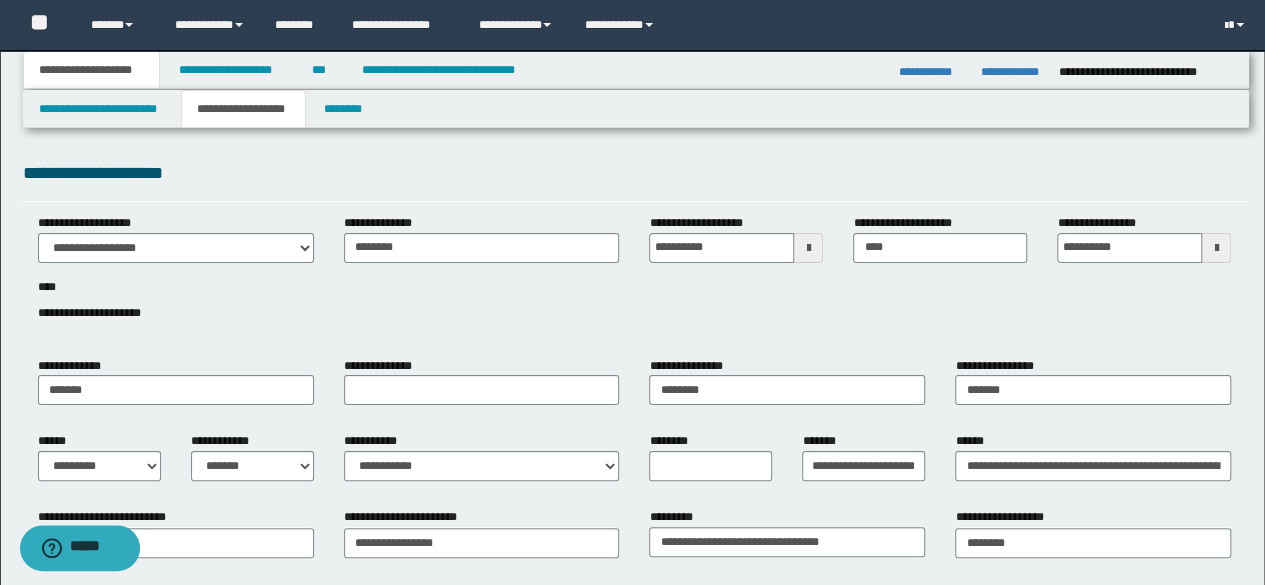 scroll, scrollTop: 0, scrollLeft: 0, axis: both 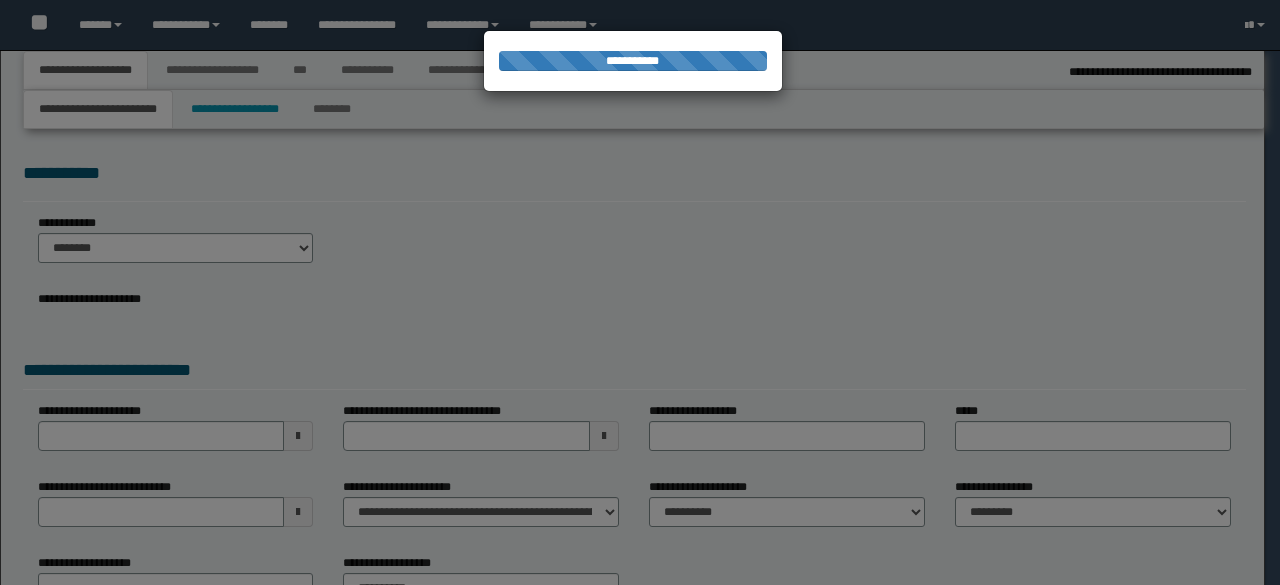 select on "**" 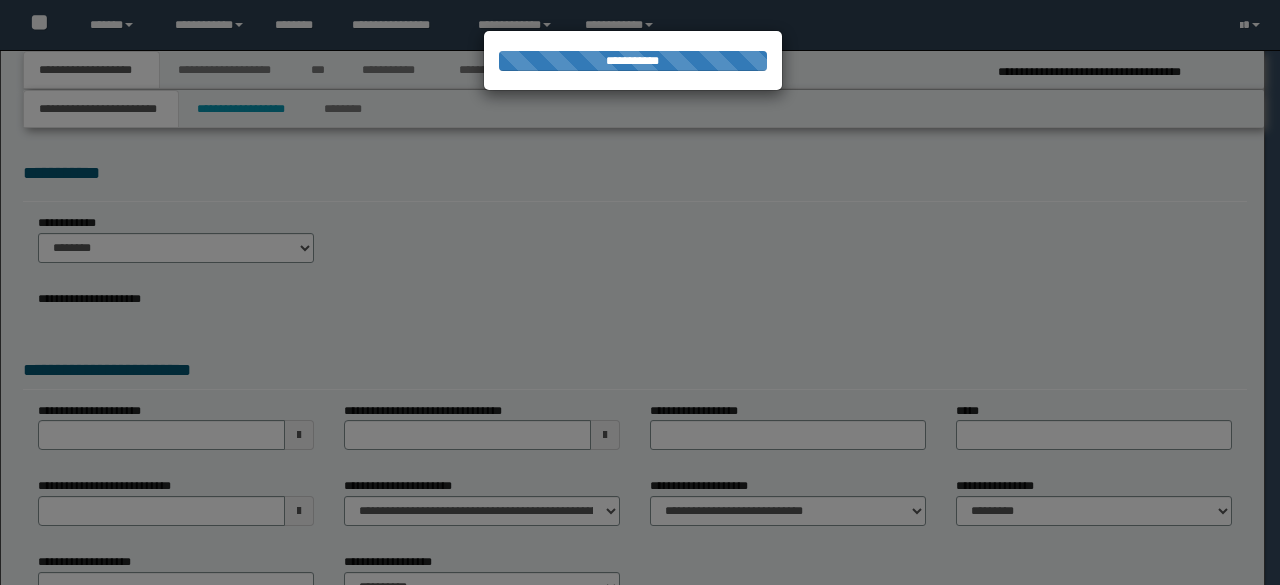 scroll, scrollTop: 0, scrollLeft: 0, axis: both 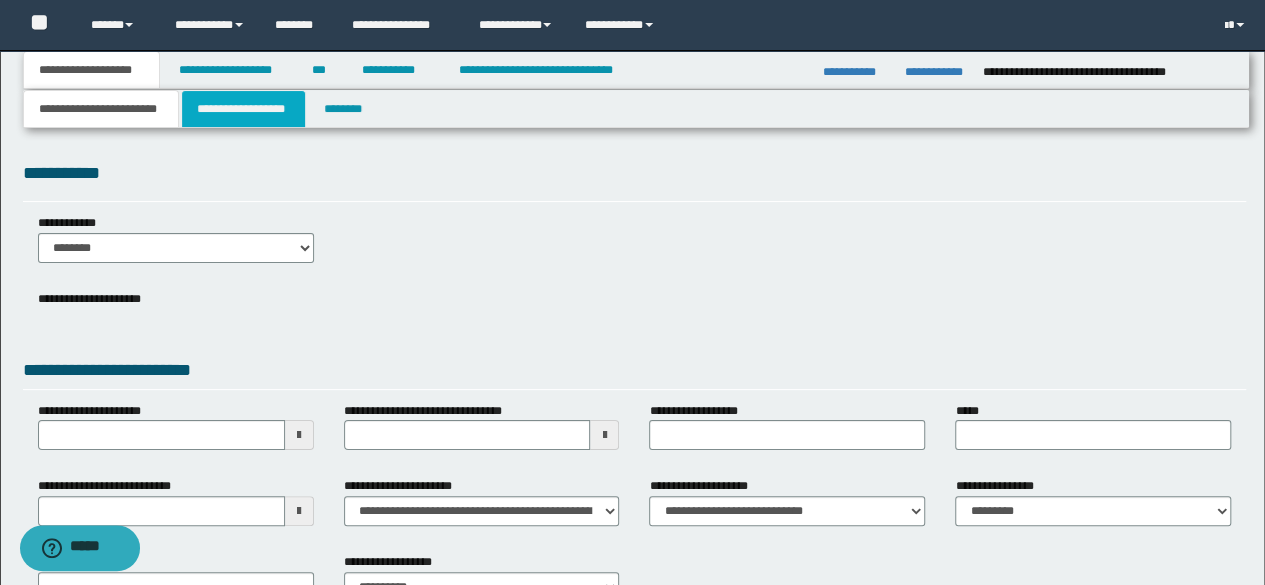 click on "**********" at bounding box center (243, 109) 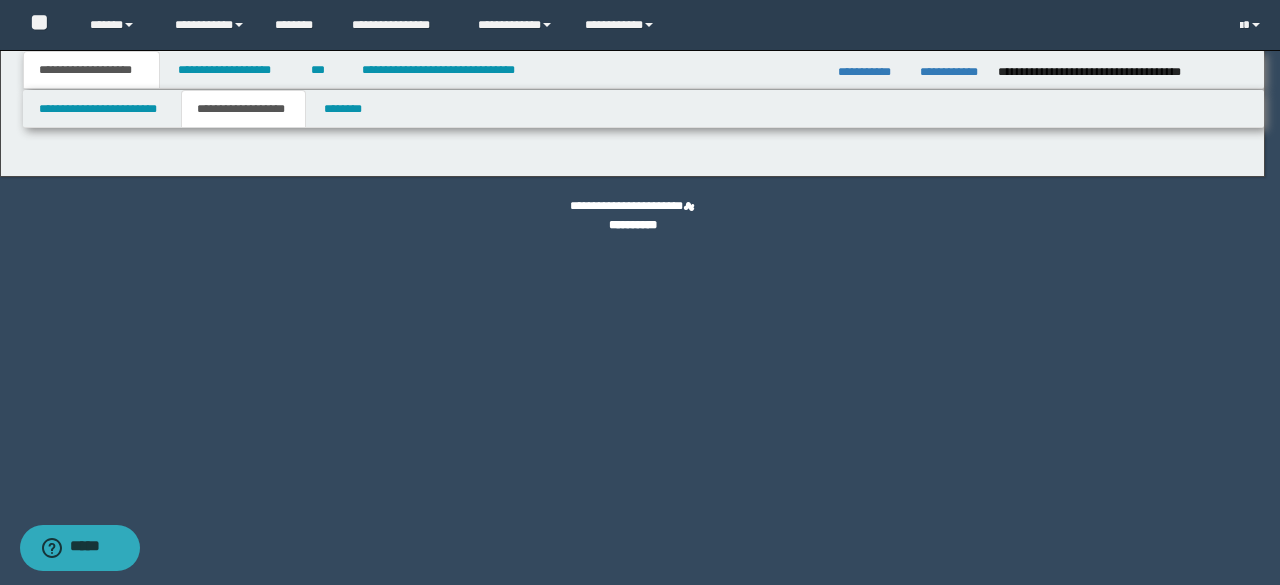 type on "**********" 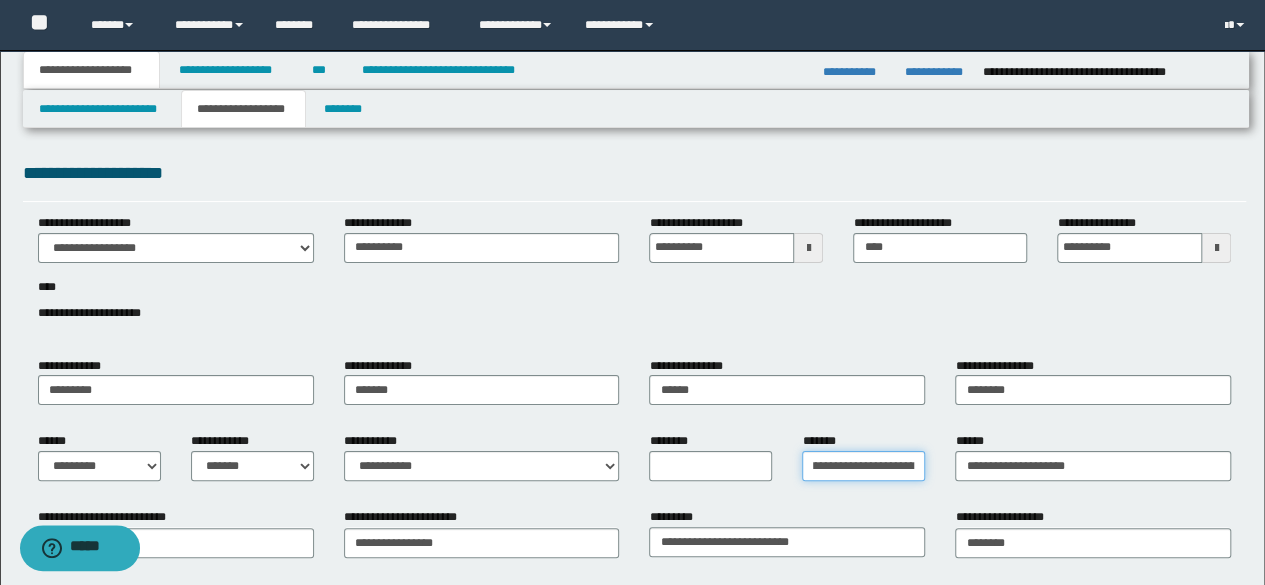scroll, scrollTop: 0, scrollLeft: 168, axis: horizontal 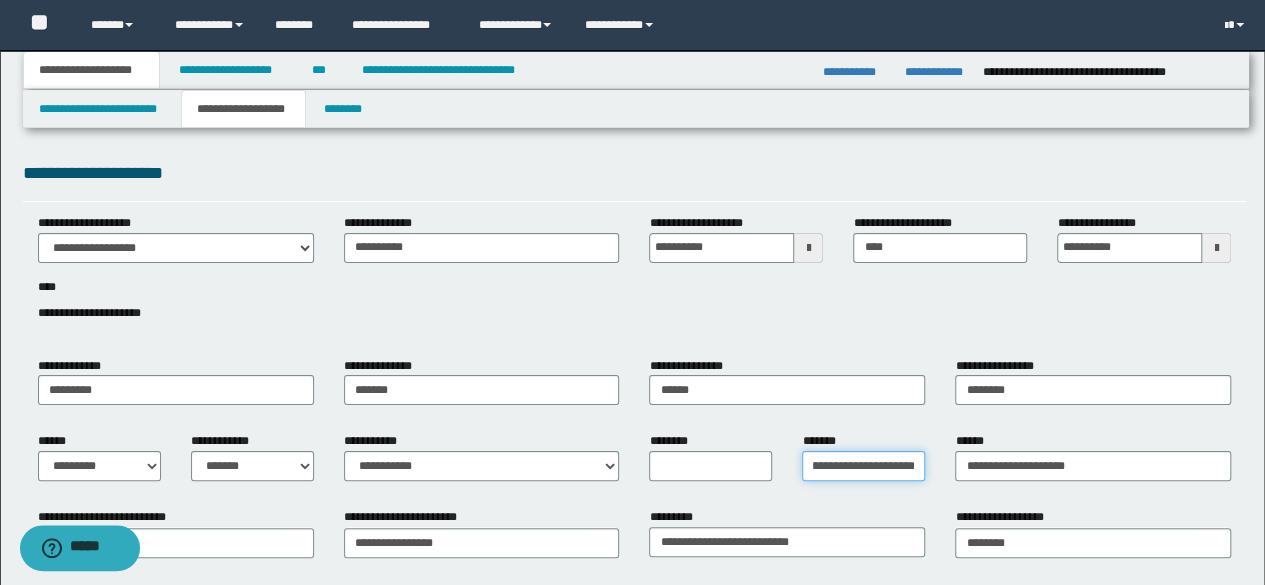 drag, startPoint x: 811, startPoint y: 461, endPoint x: 943, endPoint y: 467, distance: 132.13629 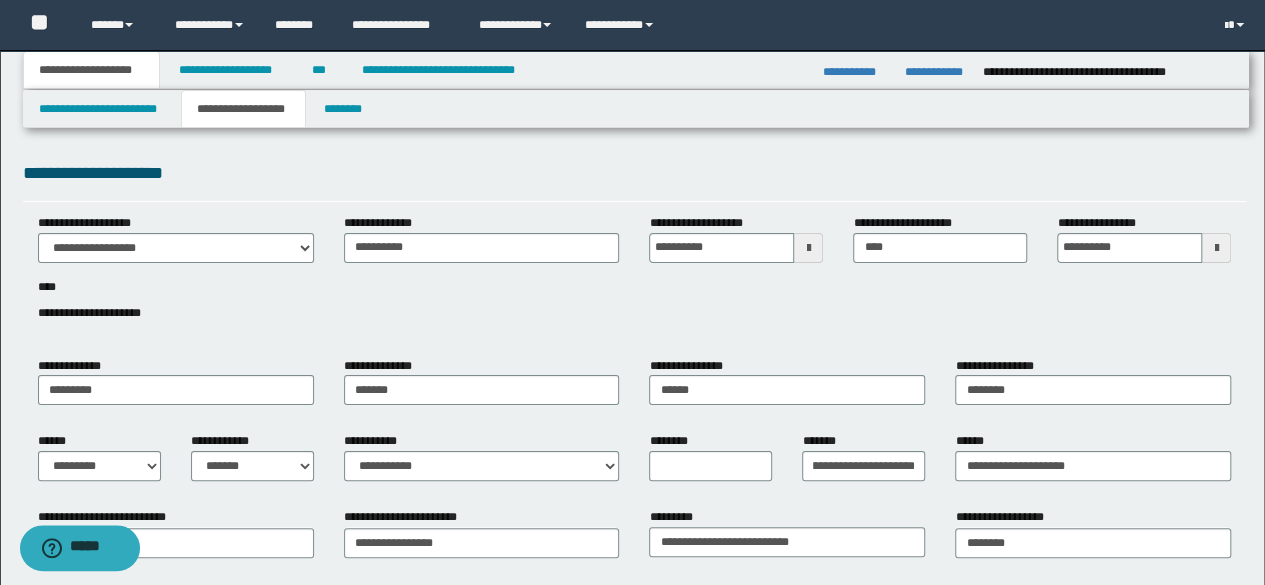 scroll, scrollTop: 0, scrollLeft: 0, axis: both 